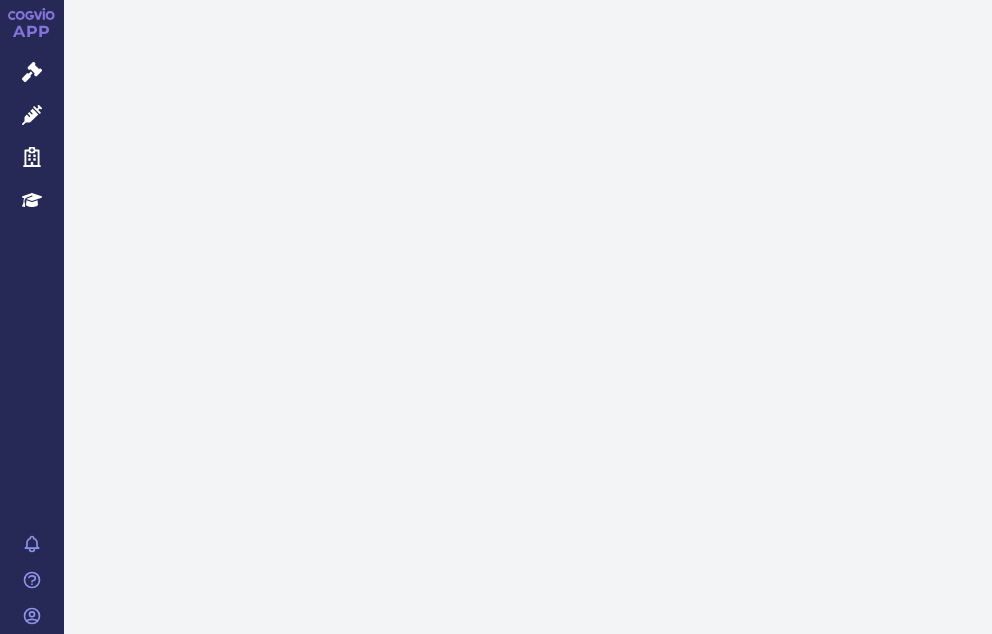 scroll, scrollTop: 0, scrollLeft: 0, axis: both 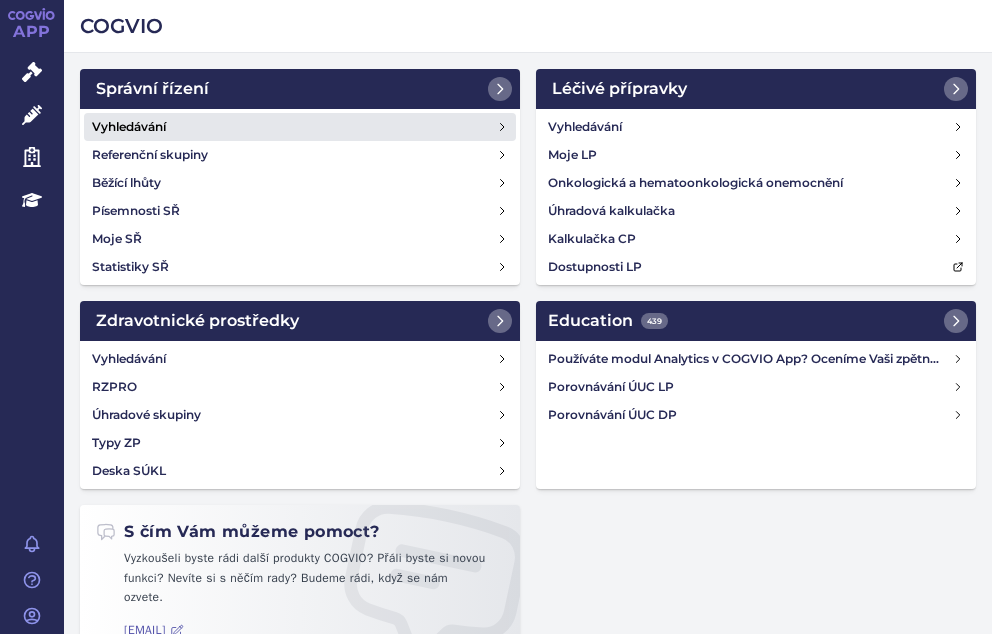 click on "Vyhledávání" at bounding box center [129, 127] 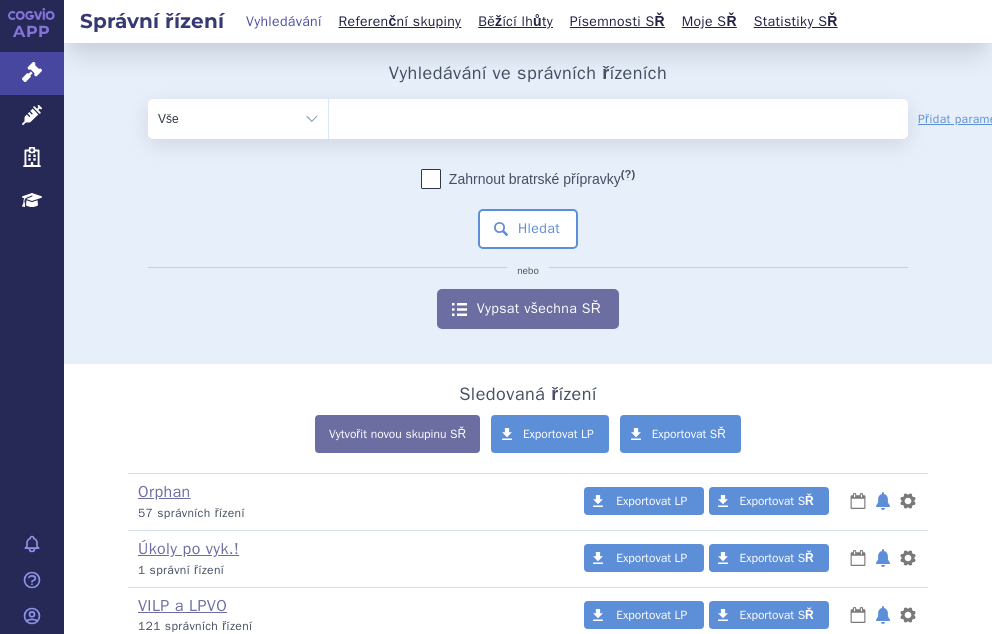 scroll, scrollTop: 0, scrollLeft: 0, axis: both 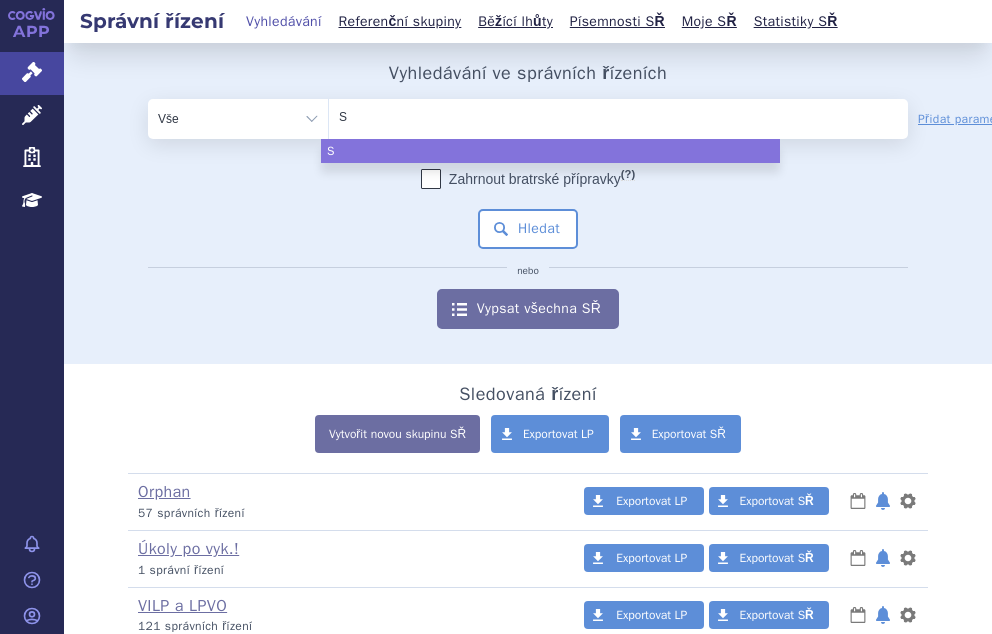 type on "[NAME]" 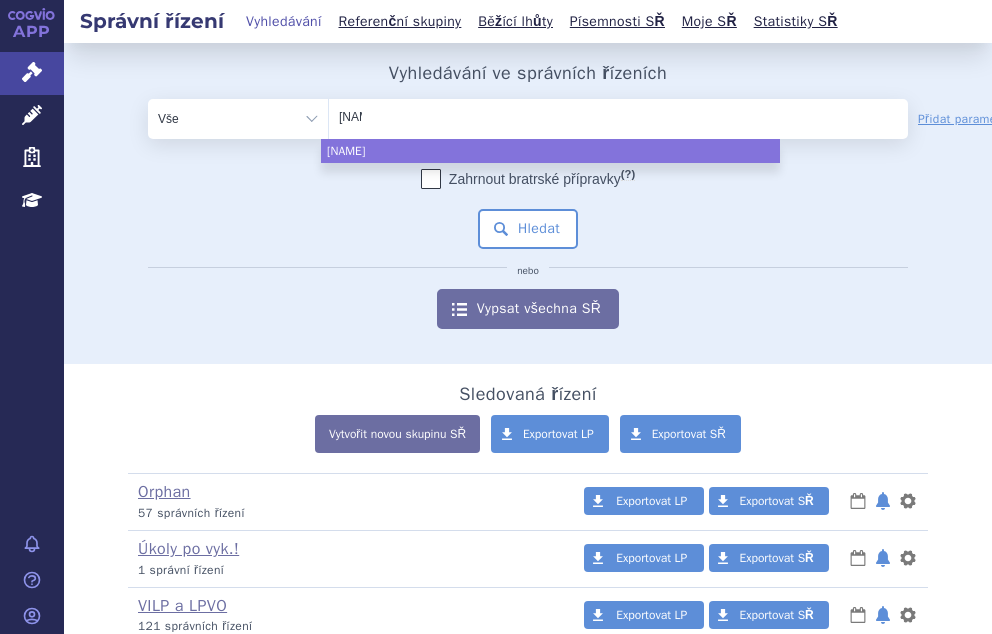 type on "[NAME]" 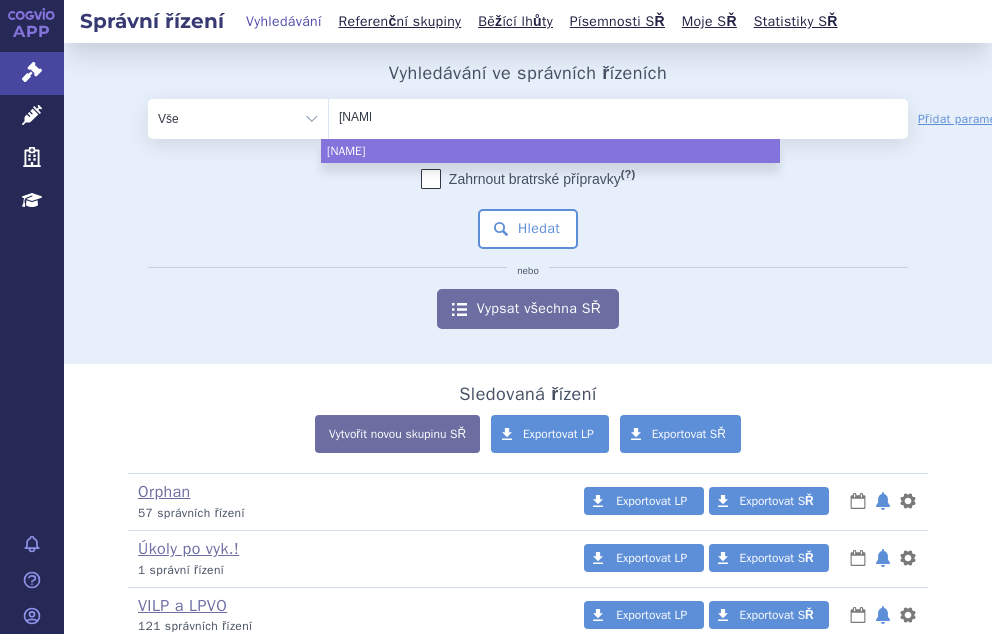type on "Sarc" 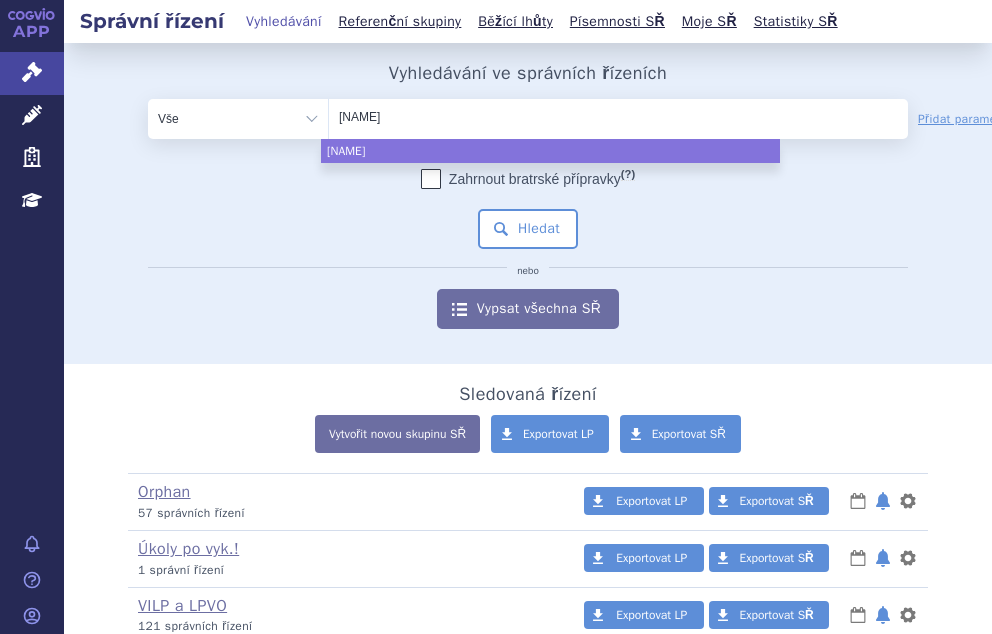 type on "Sarcl" 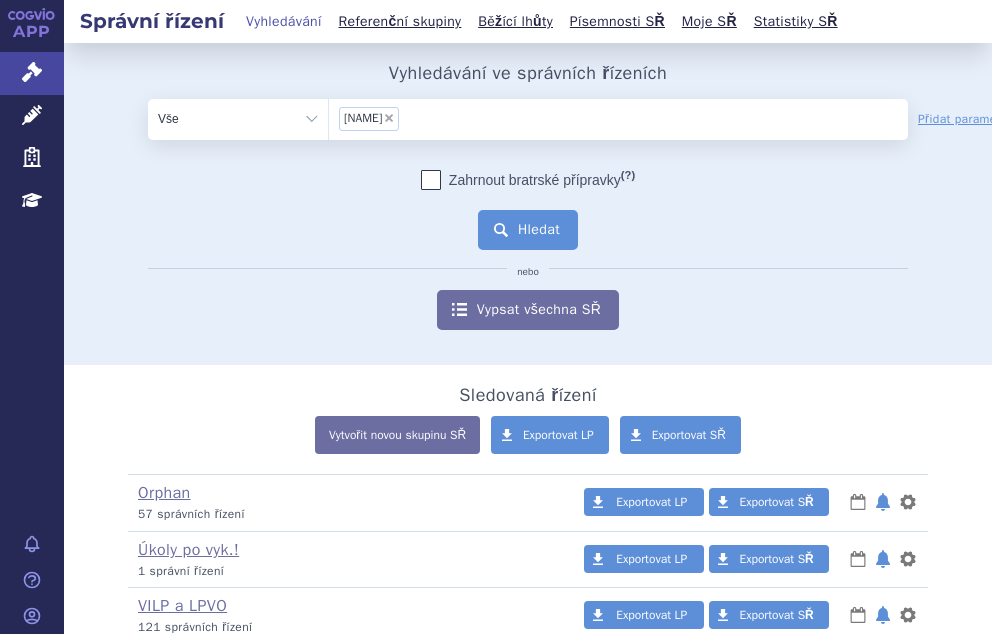 click on "Hledat" at bounding box center [528, 230] 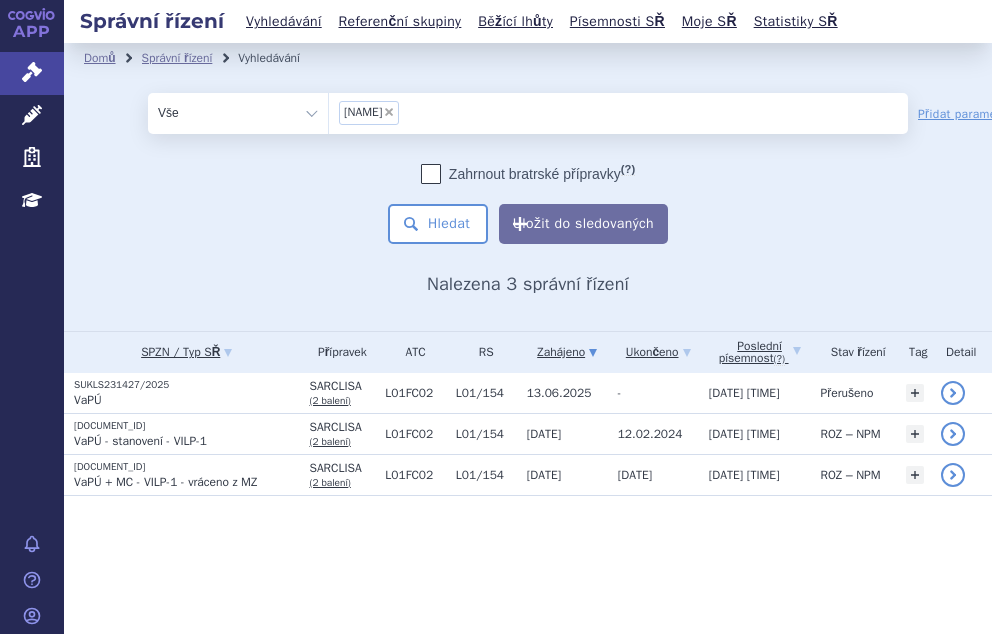 scroll, scrollTop: 0, scrollLeft: 0, axis: both 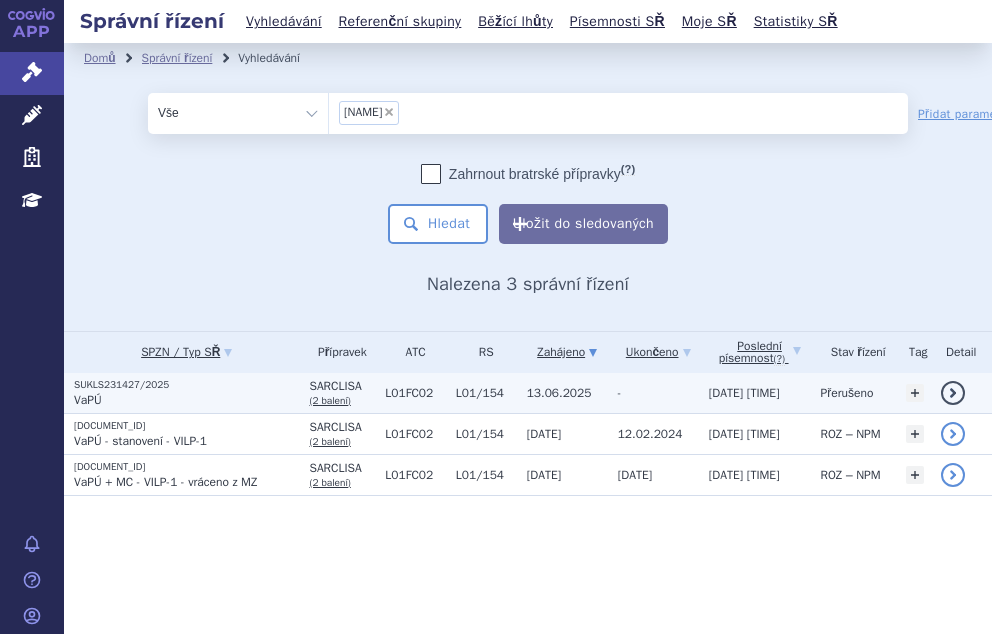 click on "SUKLS231427/2025" at bounding box center [186, 385] 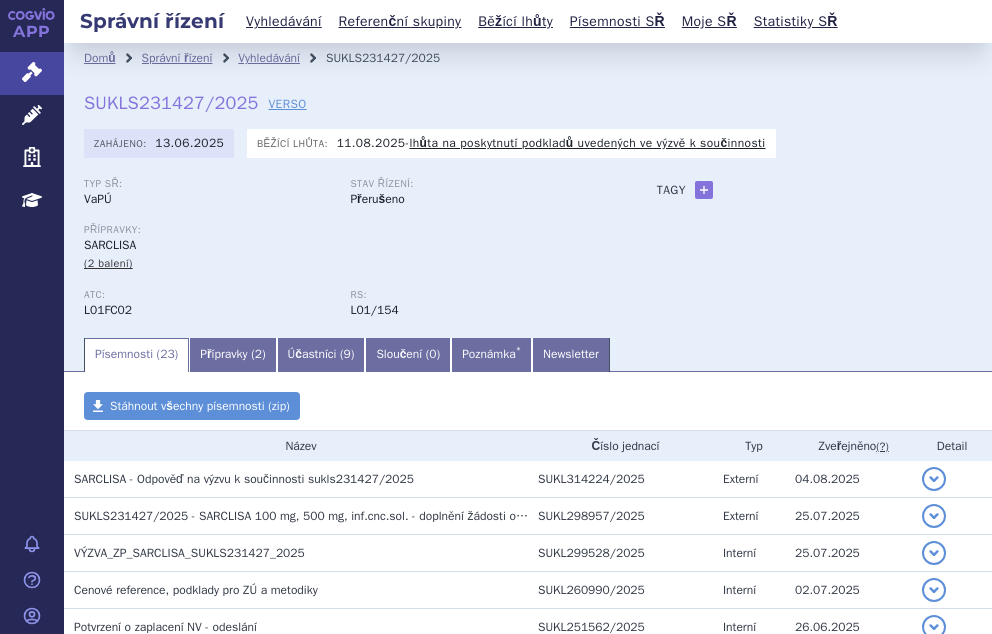 scroll, scrollTop: 0, scrollLeft: 0, axis: both 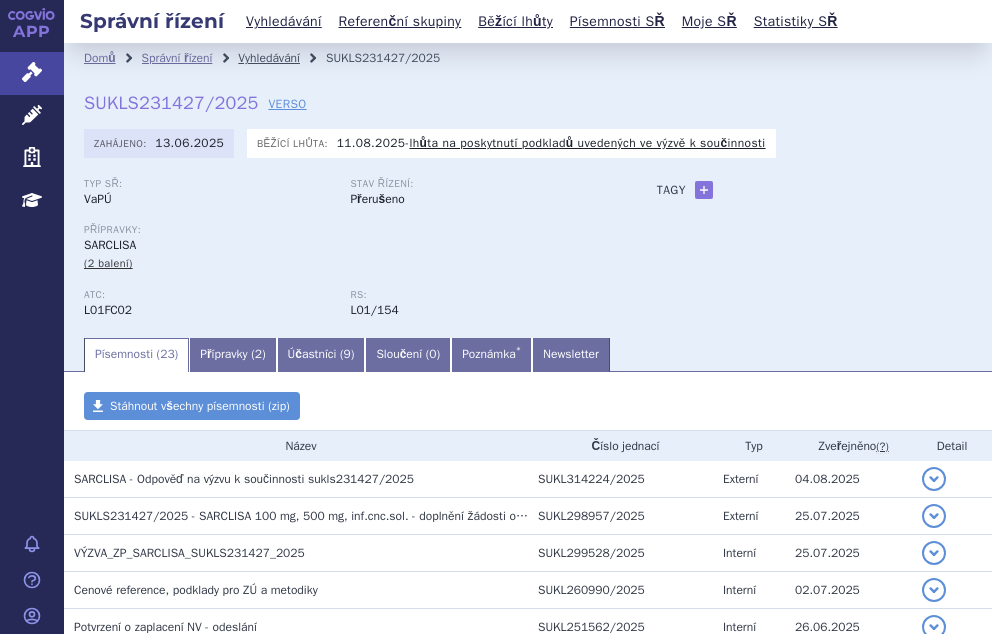 click on "Vyhledávání" at bounding box center [269, 58] 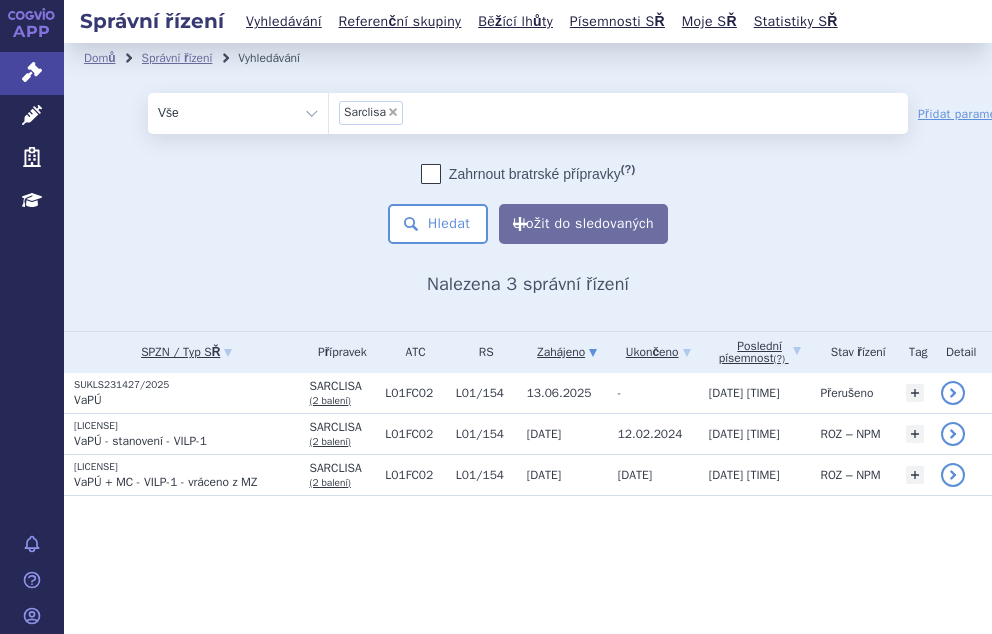 scroll, scrollTop: 0, scrollLeft: 0, axis: both 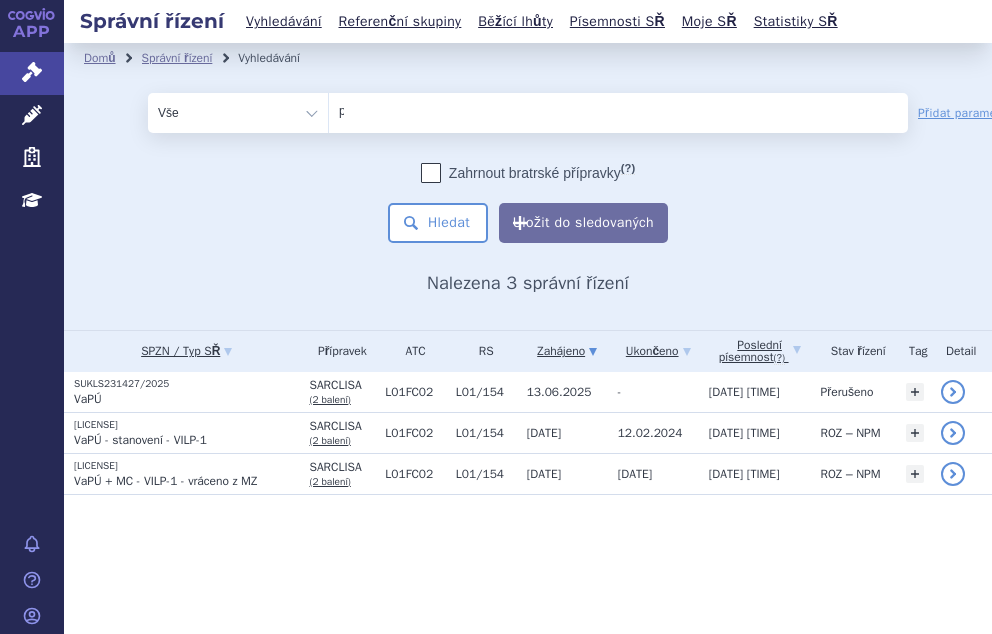 type on "pr" 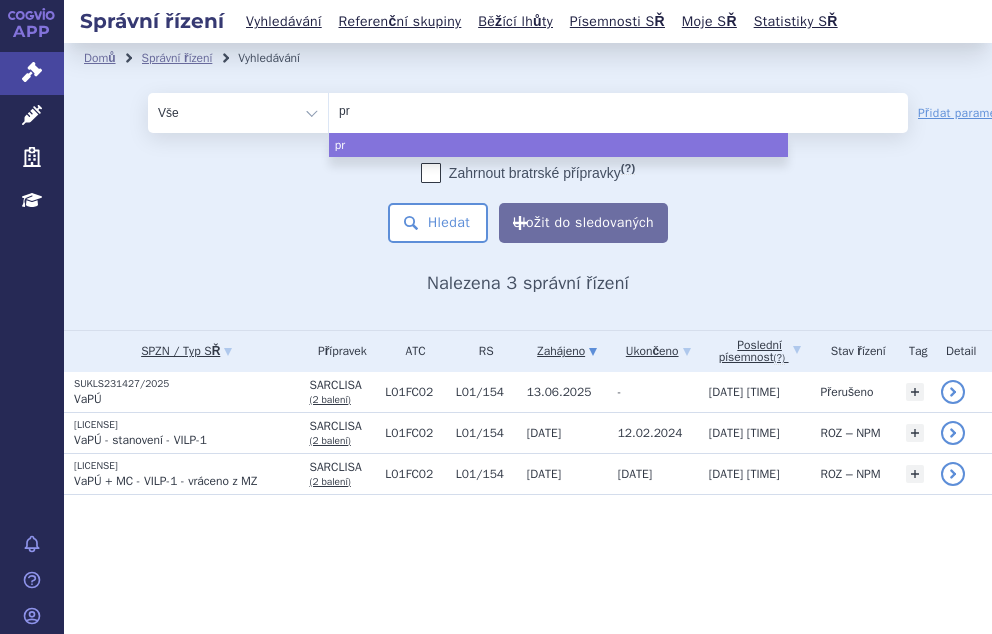 type on "pry" 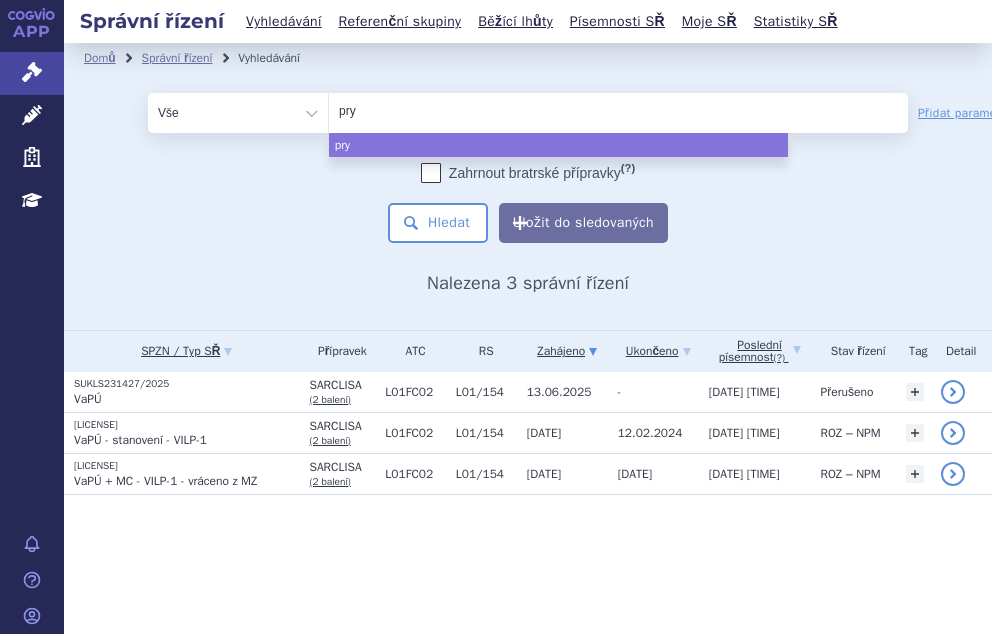 type on "pryb" 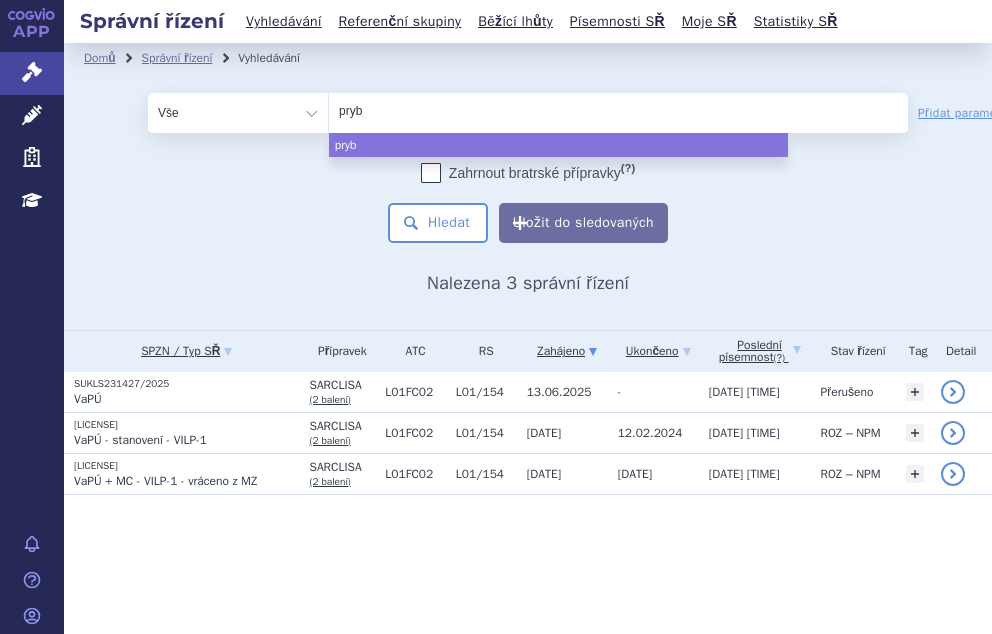 type on "prybr" 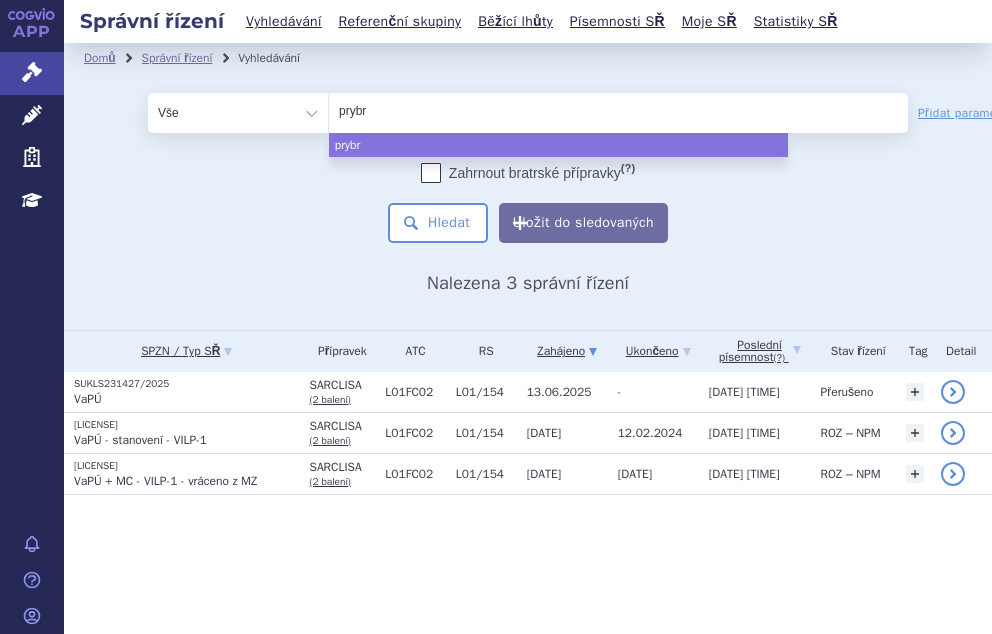 type on "prybre" 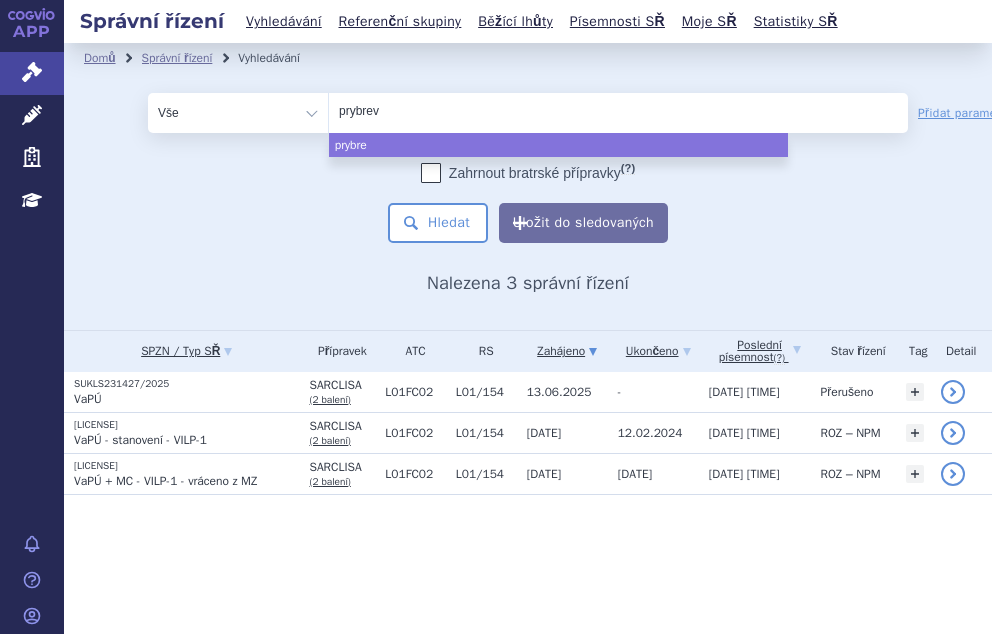 type on "prybreva" 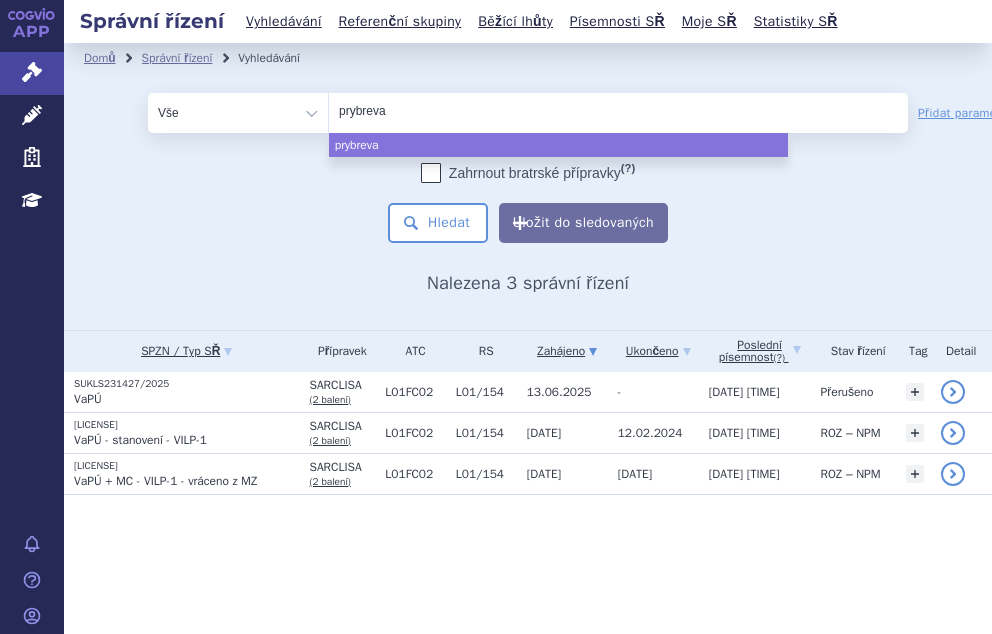 type on "prybrevan" 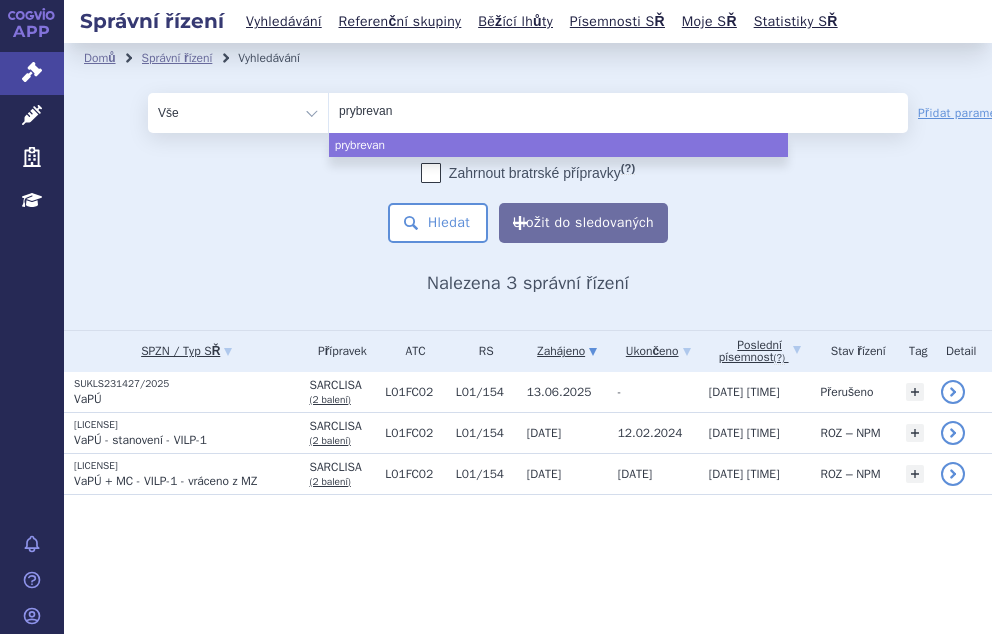 type on "prybrevant" 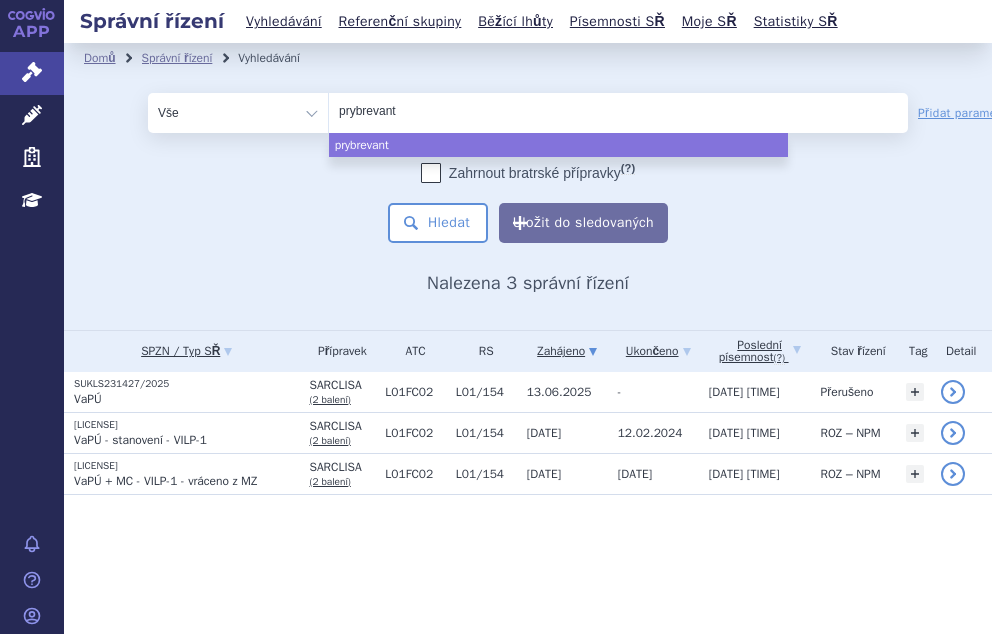 select on "prybrevant" 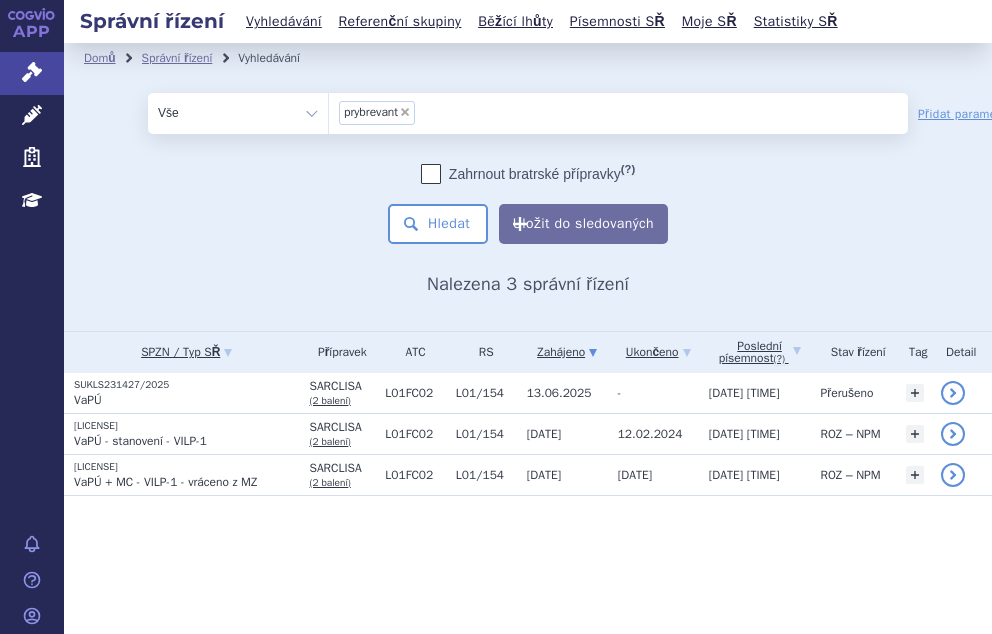 type on "prybrevant" 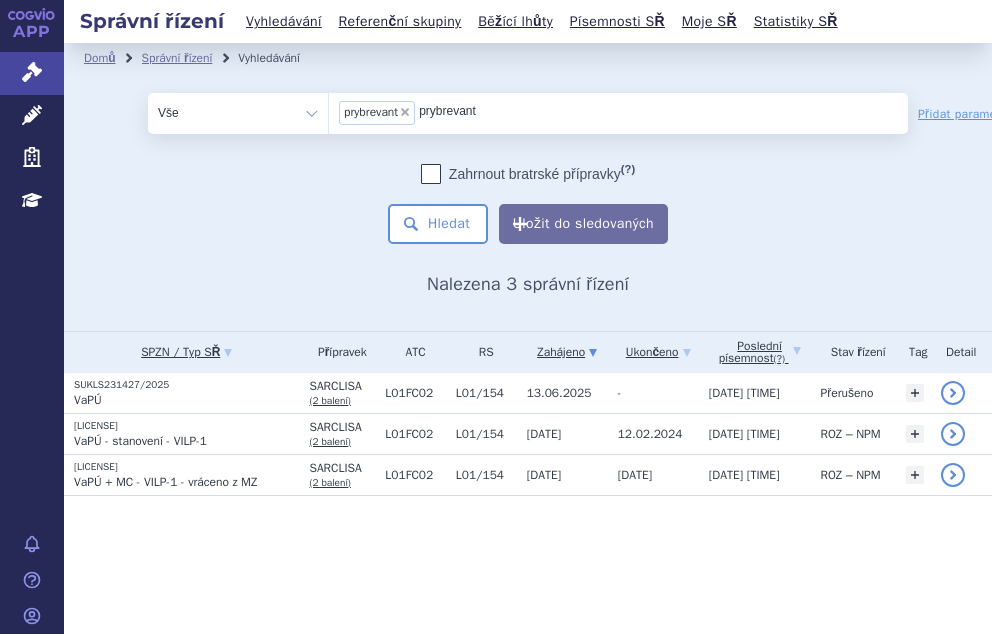 select 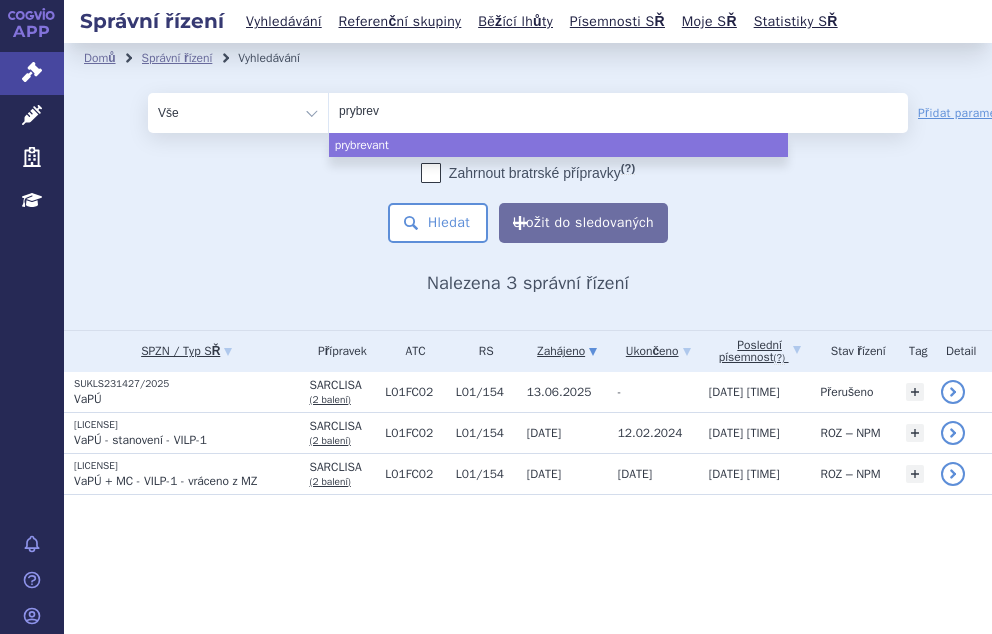 type on "prybre" 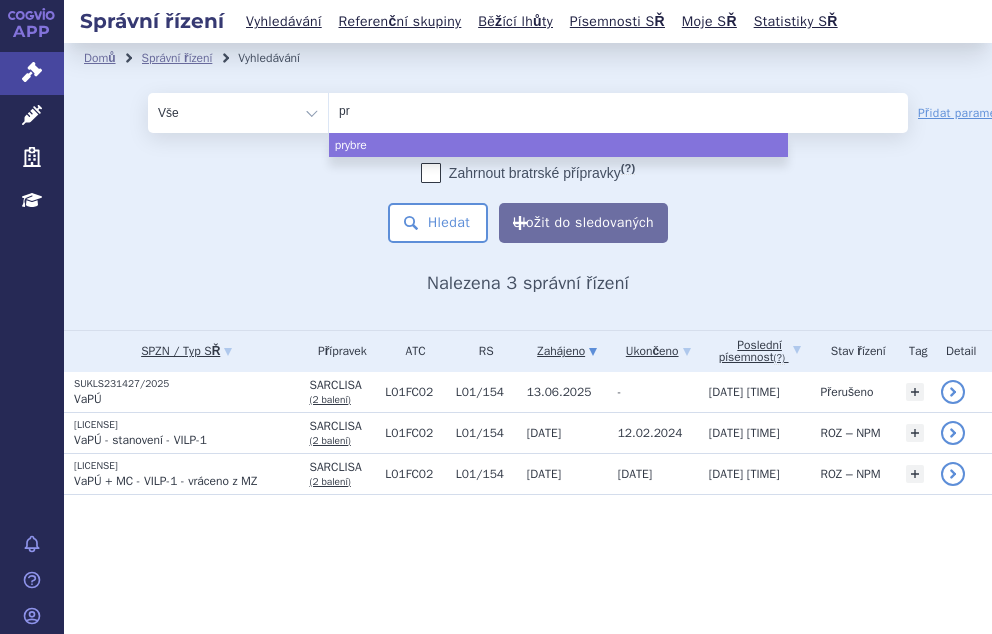 type on "p" 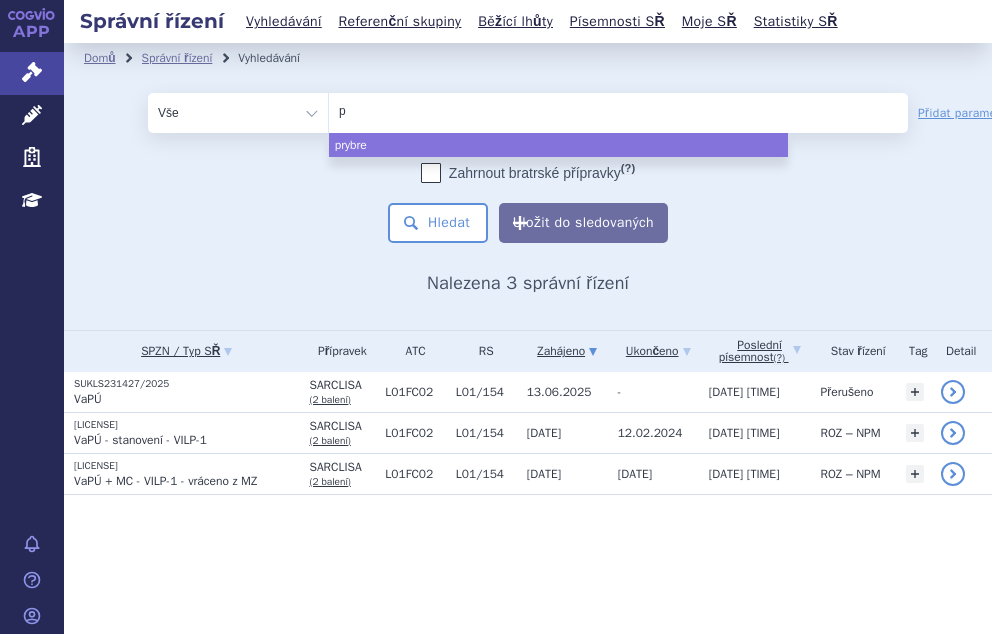 type 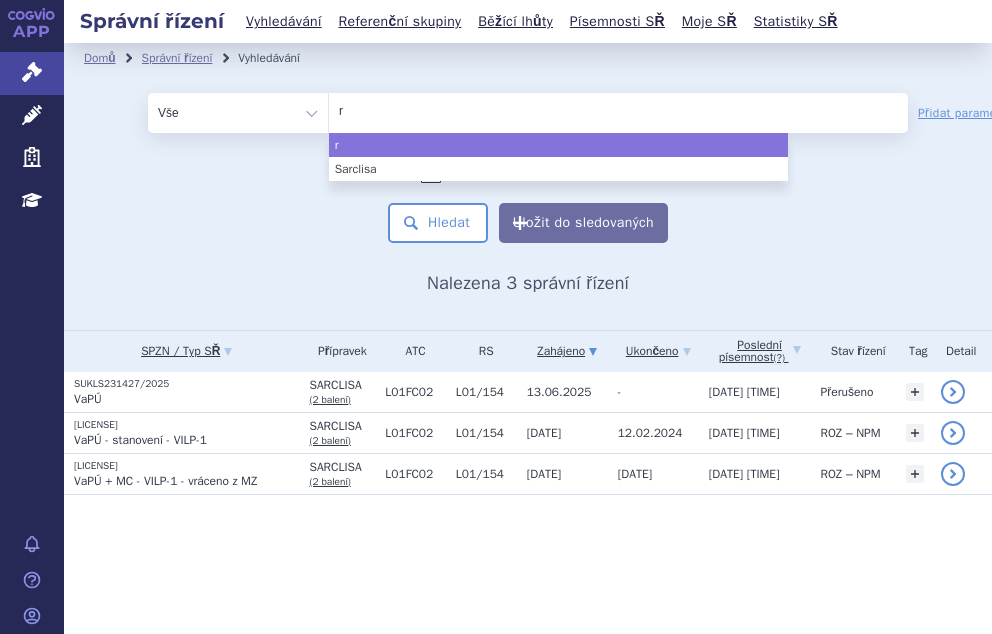 type on "ry" 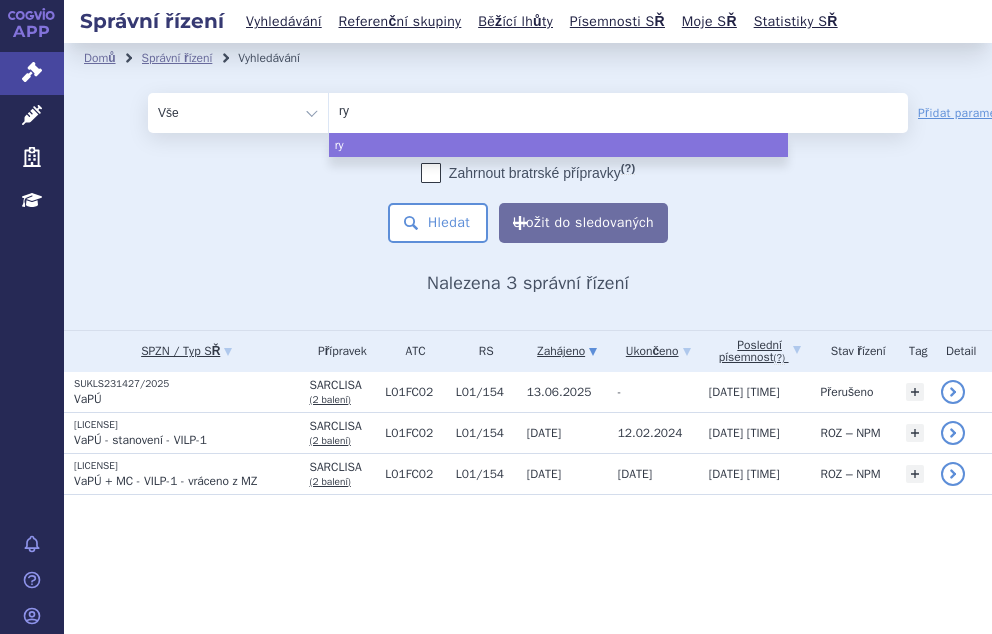 type on "ryb" 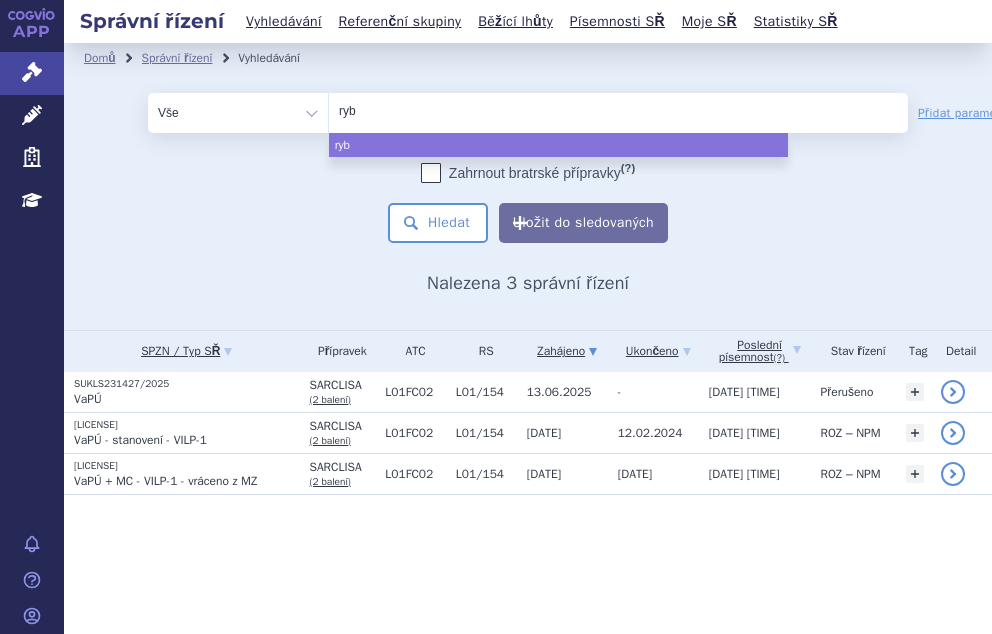 type on "rybr" 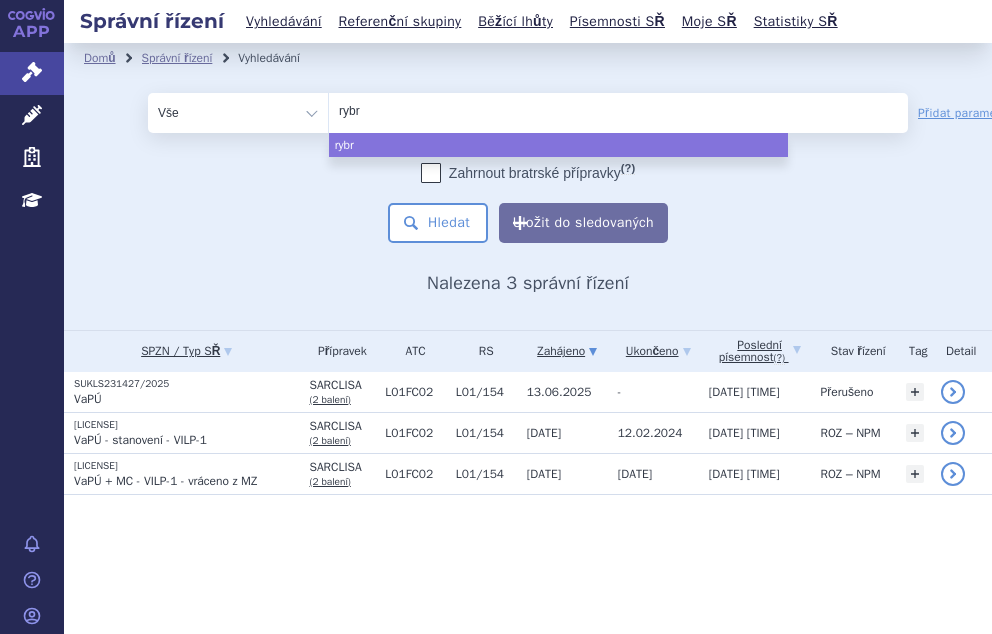 type on "rybre" 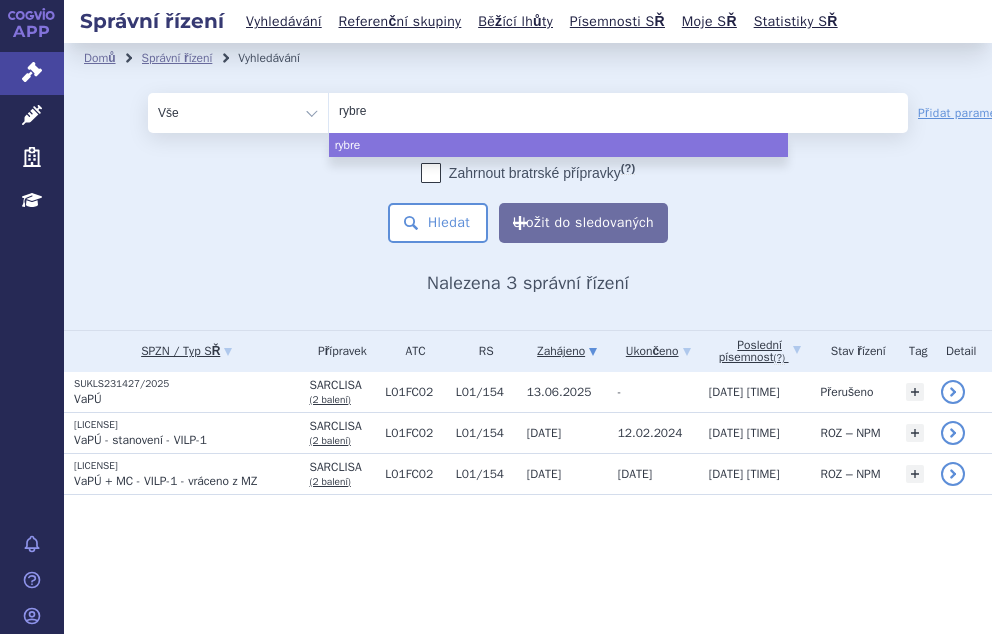 type on "rybrev" 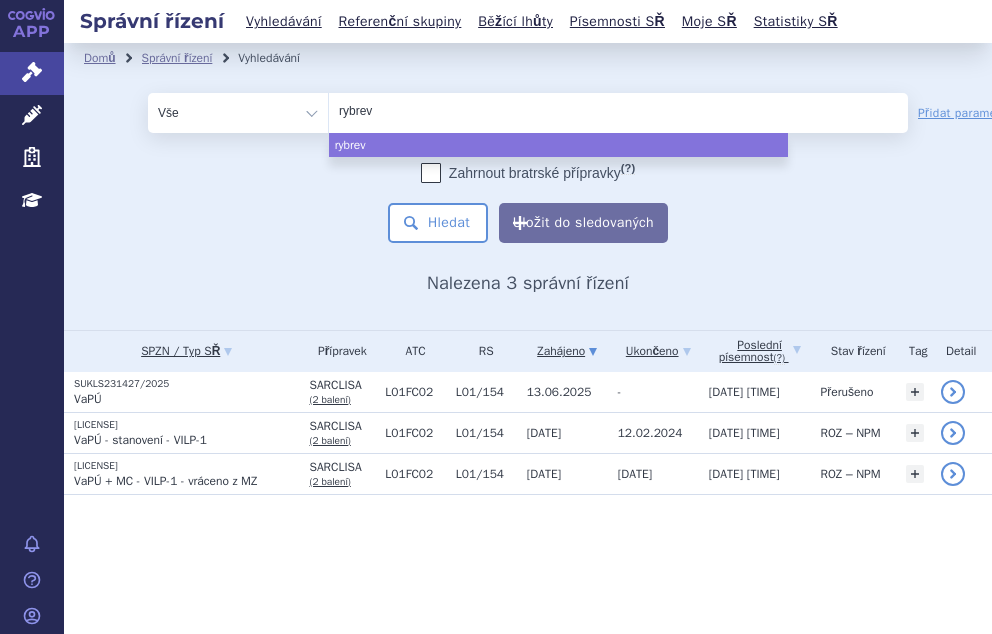 type on "rybreva" 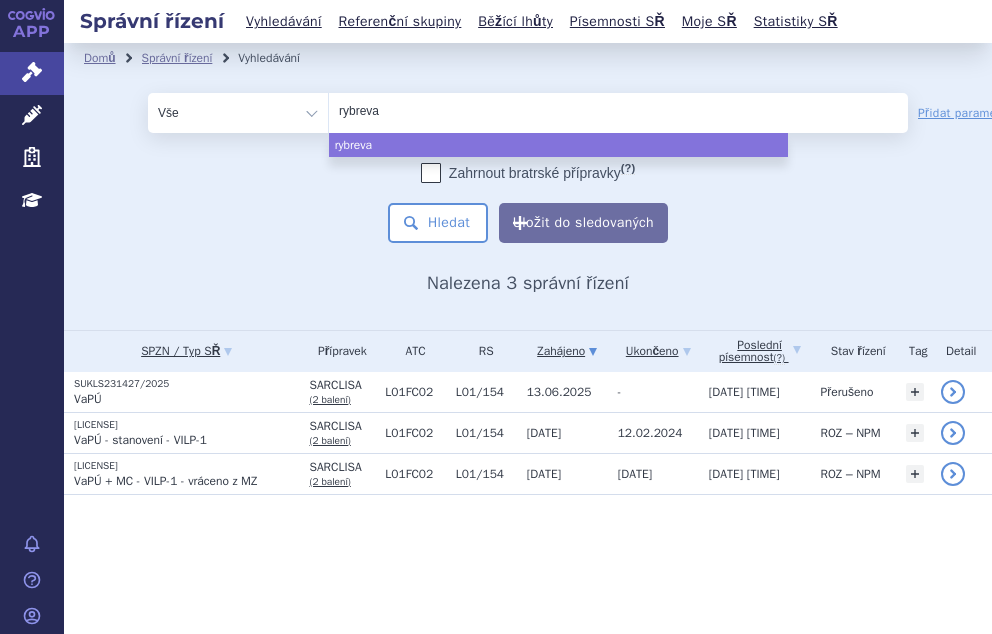 type on "rybrevan" 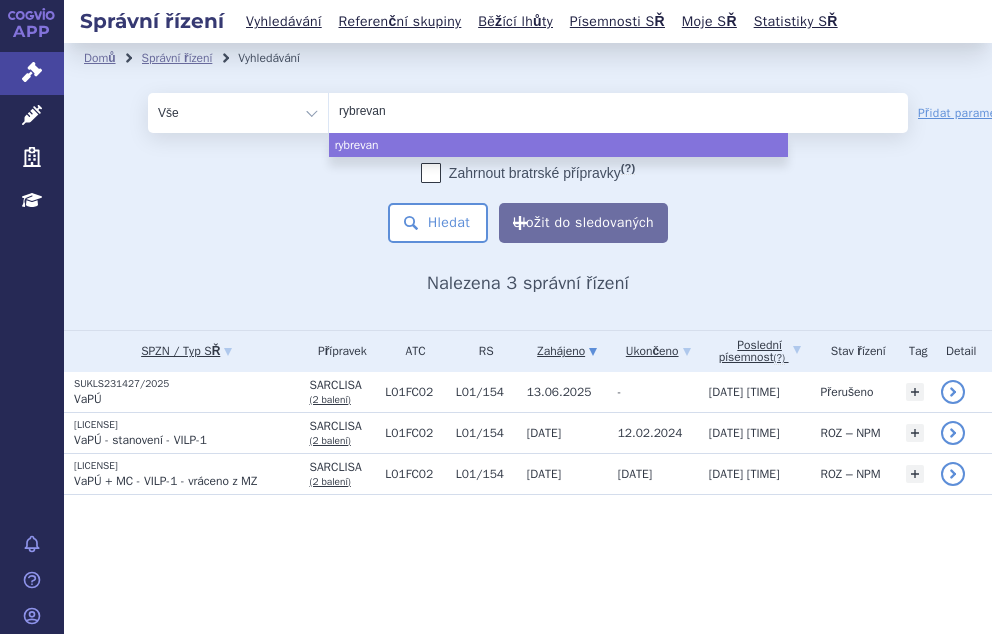 type on "rybrevant" 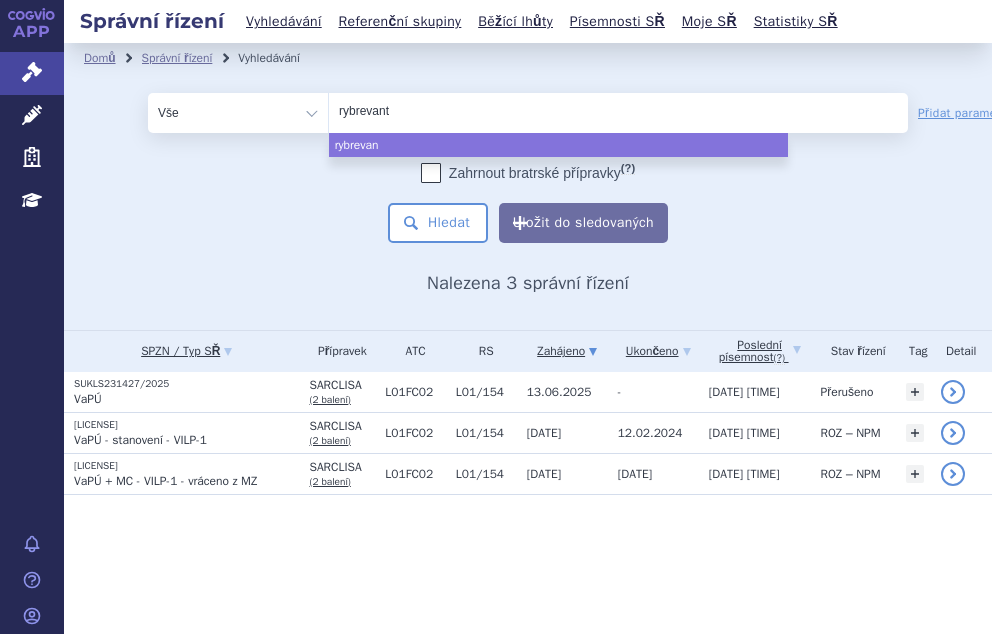 type 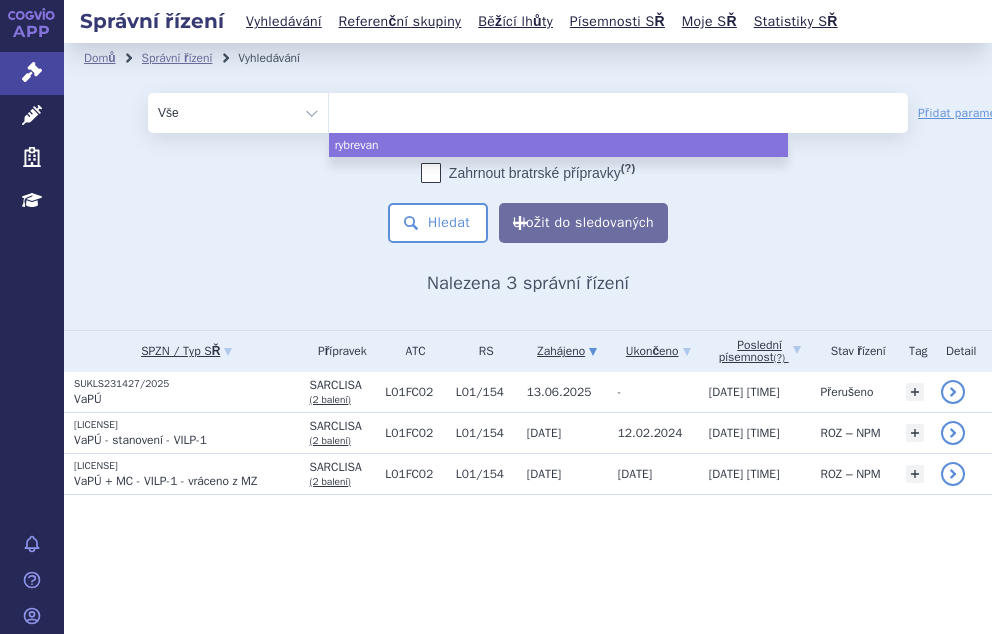 select on "rybrevant" 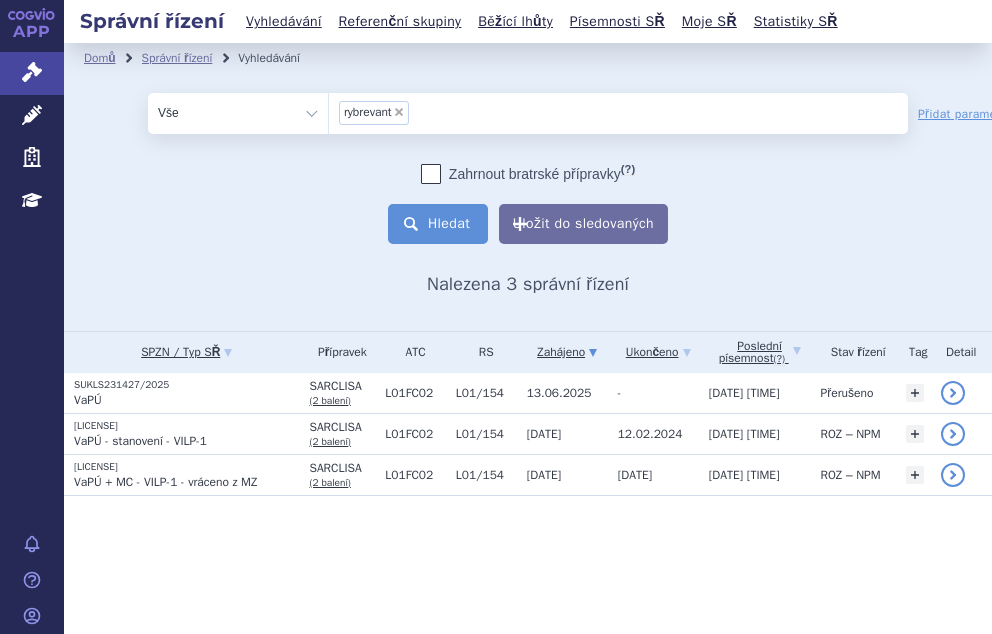 click on "Hledat" at bounding box center (438, 224) 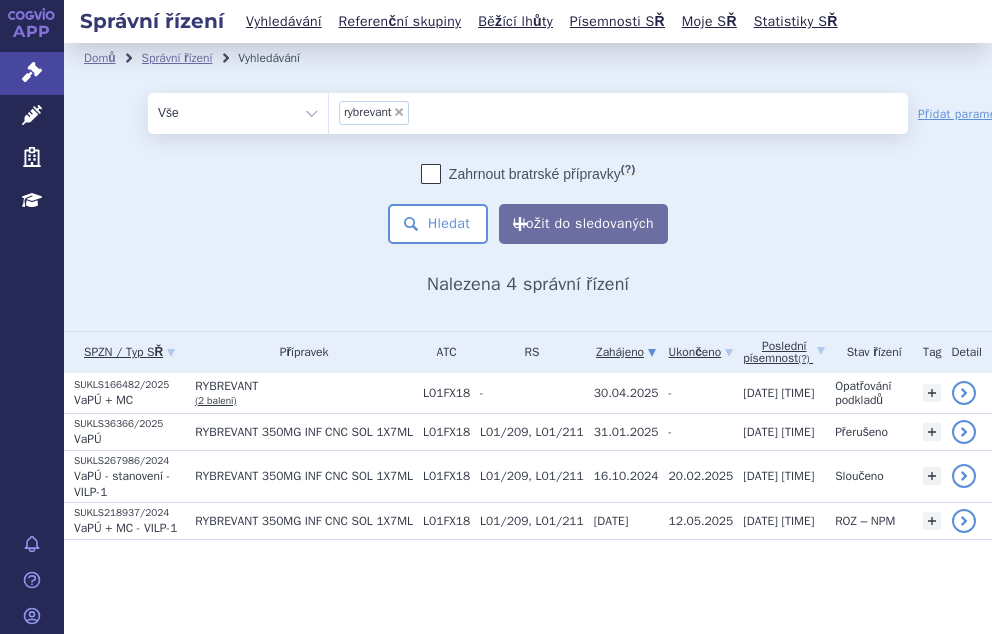 scroll, scrollTop: 0, scrollLeft: 0, axis: both 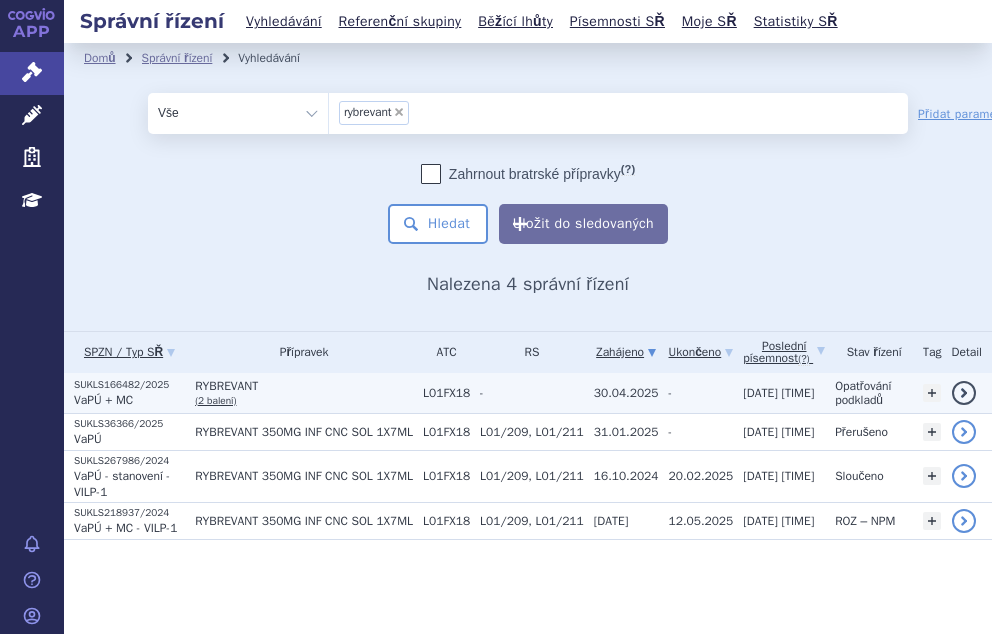 click on "SUKLS166482/2025" at bounding box center [129, 385] 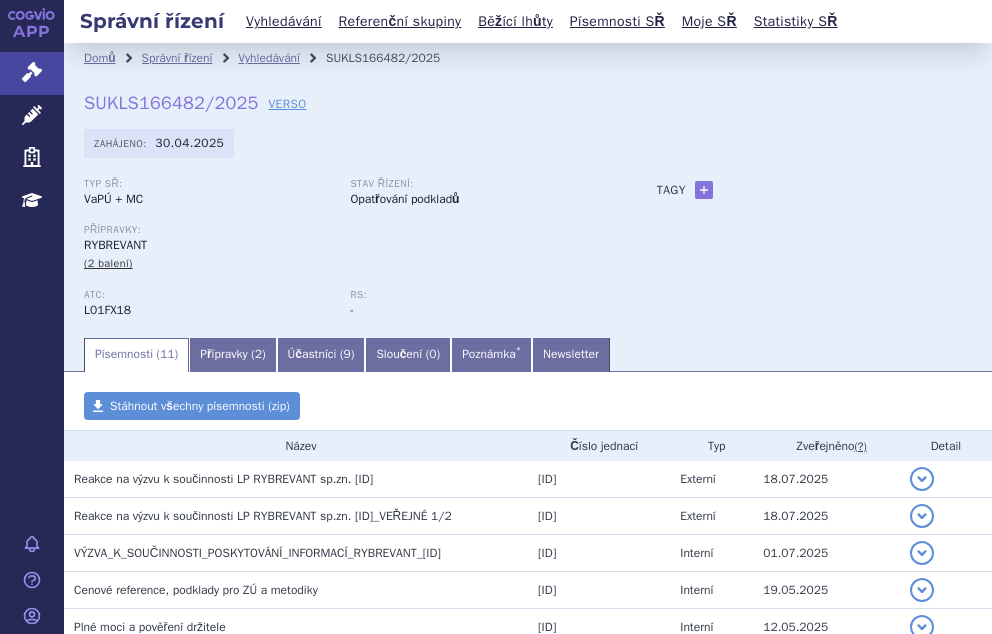 scroll, scrollTop: 0, scrollLeft: 0, axis: both 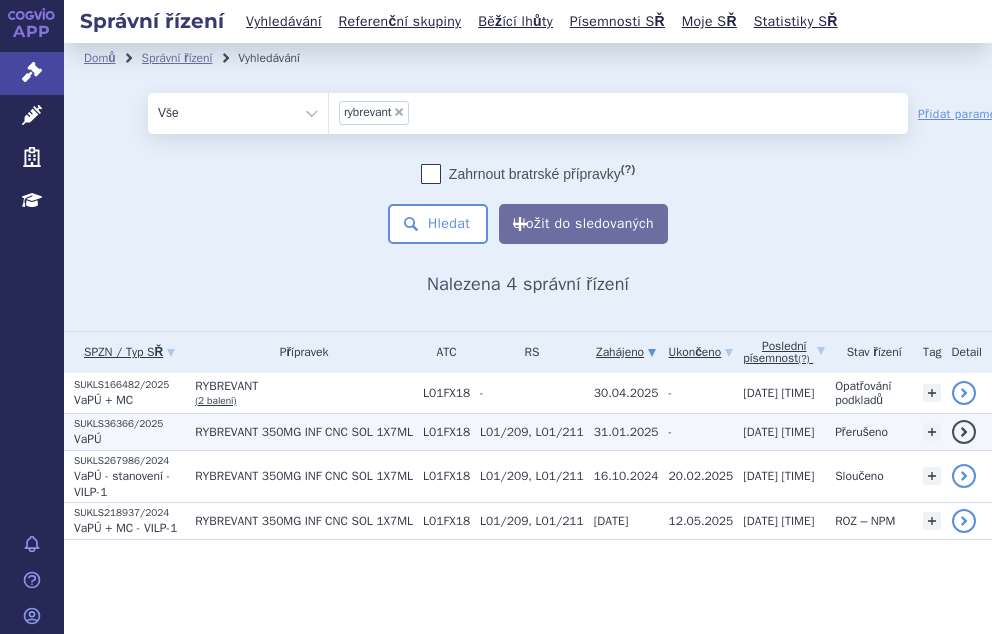 click on "RYBREVANT 350MG INF CNC SOL 1X7ML" at bounding box center [299, 431] 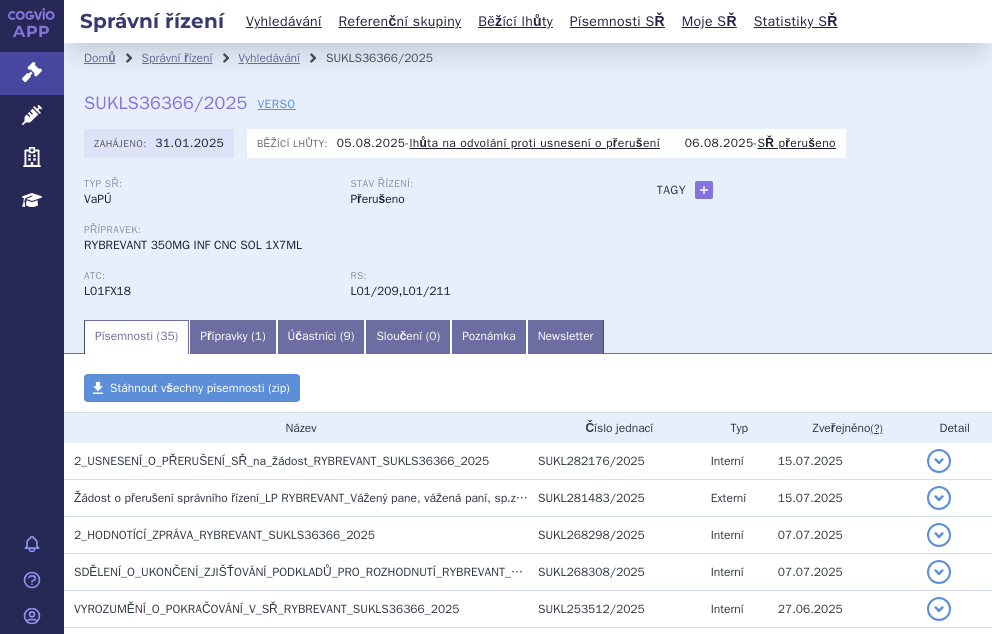 scroll, scrollTop: 0, scrollLeft: 0, axis: both 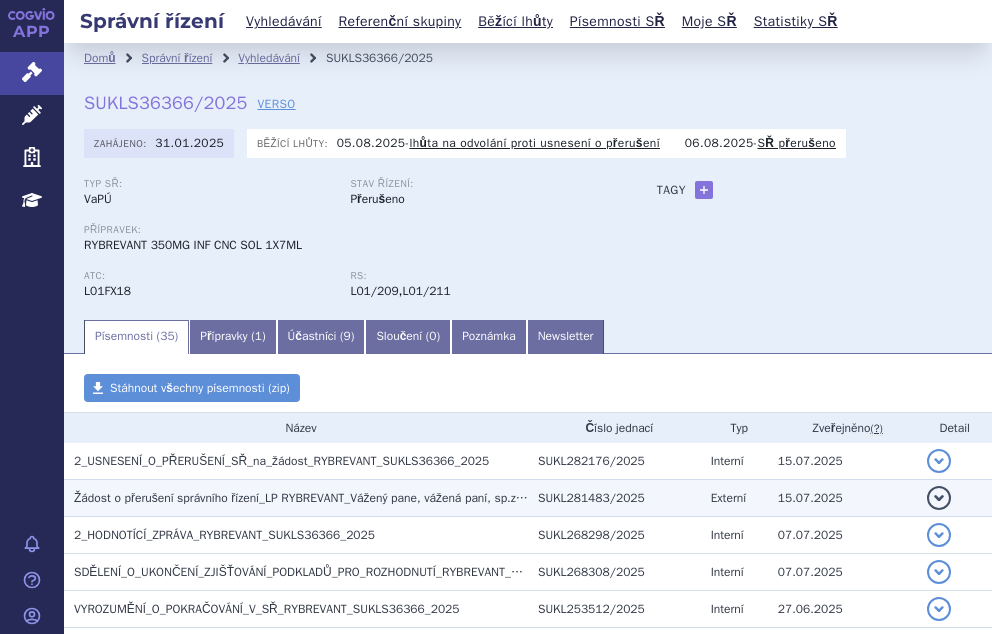 click on "Žádost o přerušení správního řízení_LP RYBREVANT_Vážený pane, vážená paní, sp.zn. SUKLS36366/2025" at bounding box center (355, 498) 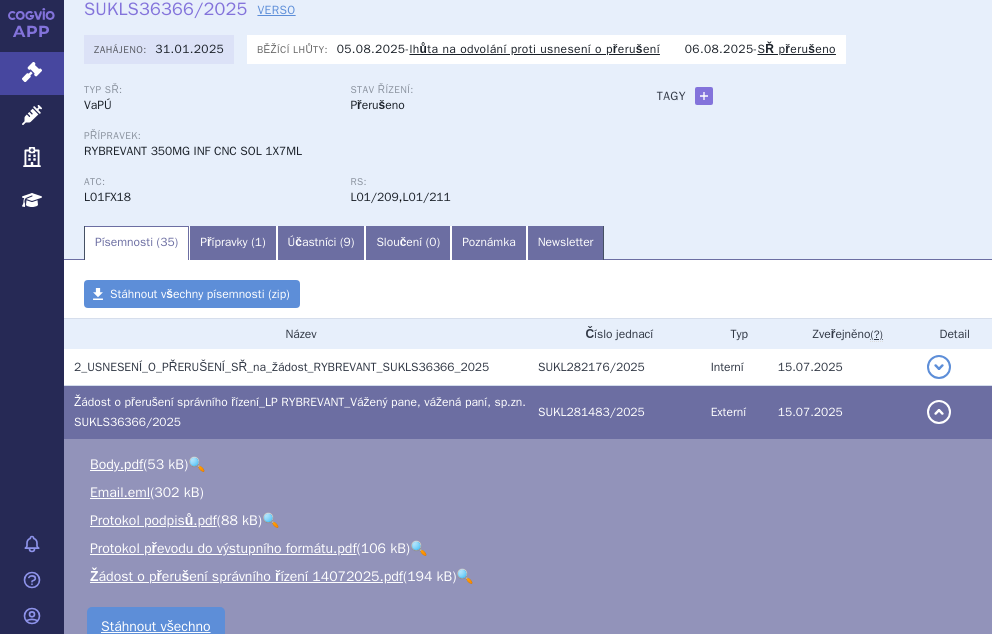scroll, scrollTop: 300, scrollLeft: 0, axis: vertical 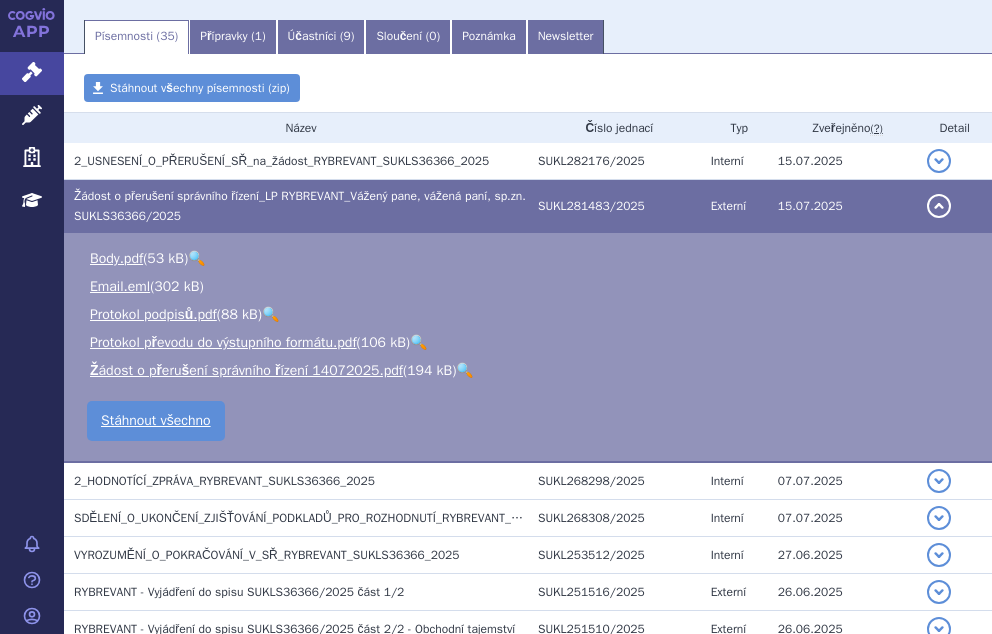 click on "🔍" at bounding box center (464, 370) 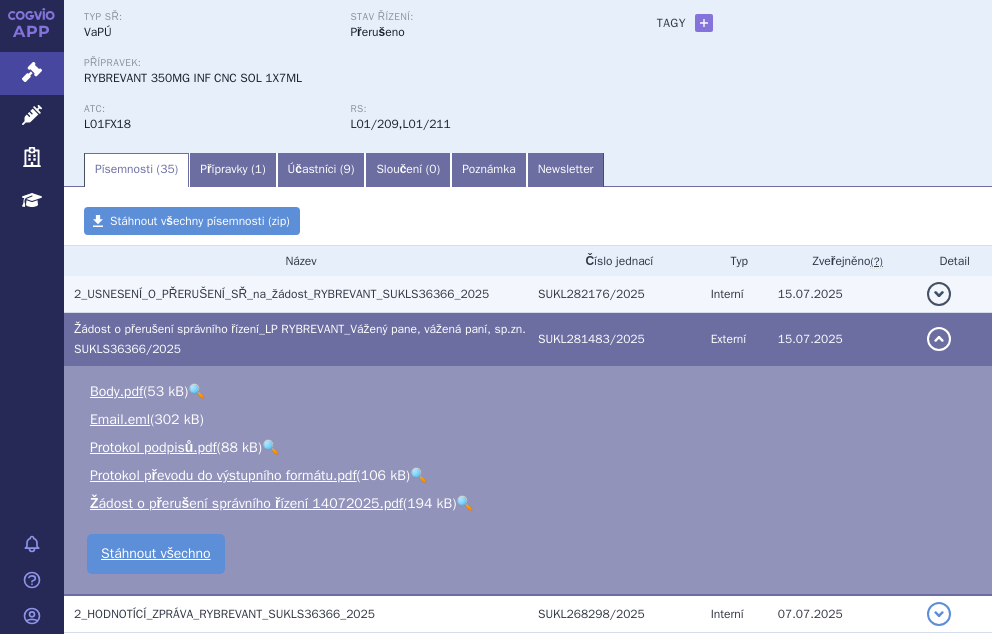 scroll, scrollTop: 0, scrollLeft: 0, axis: both 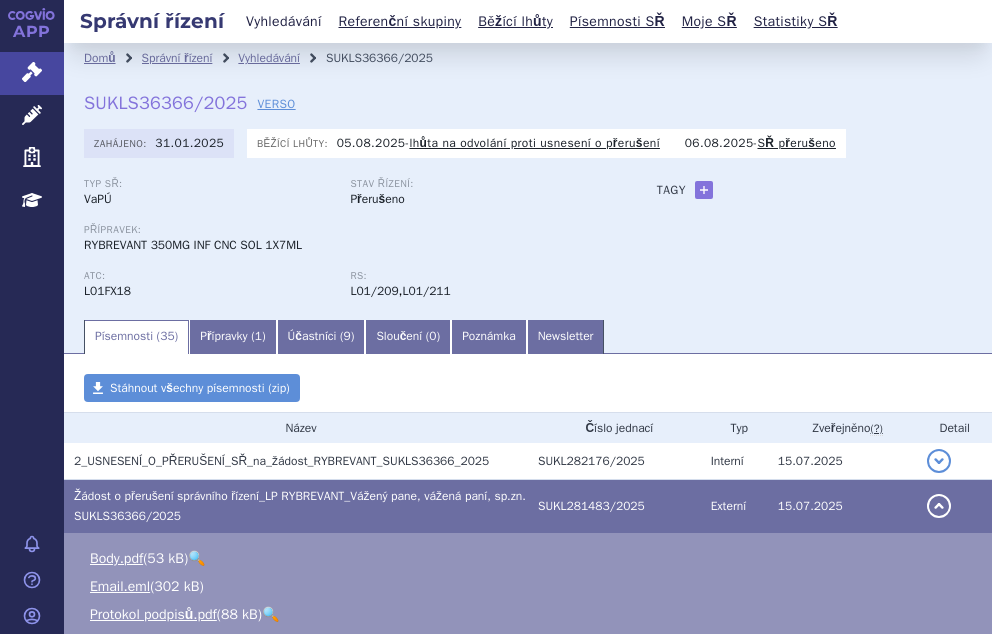 click on "Vyhledávání" at bounding box center (284, 21) 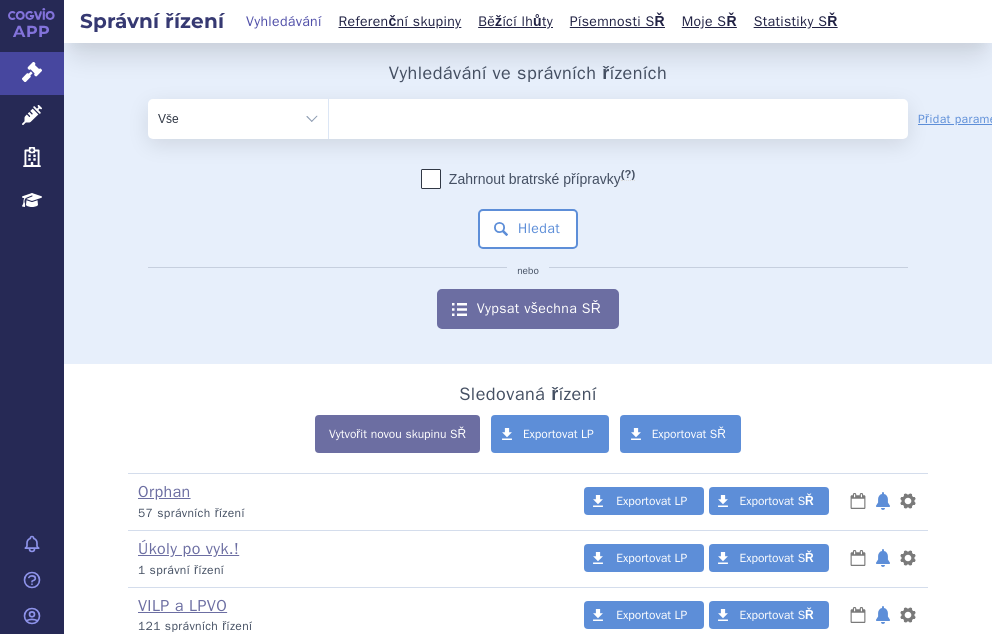 scroll, scrollTop: 0, scrollLeft: 0, axis: both 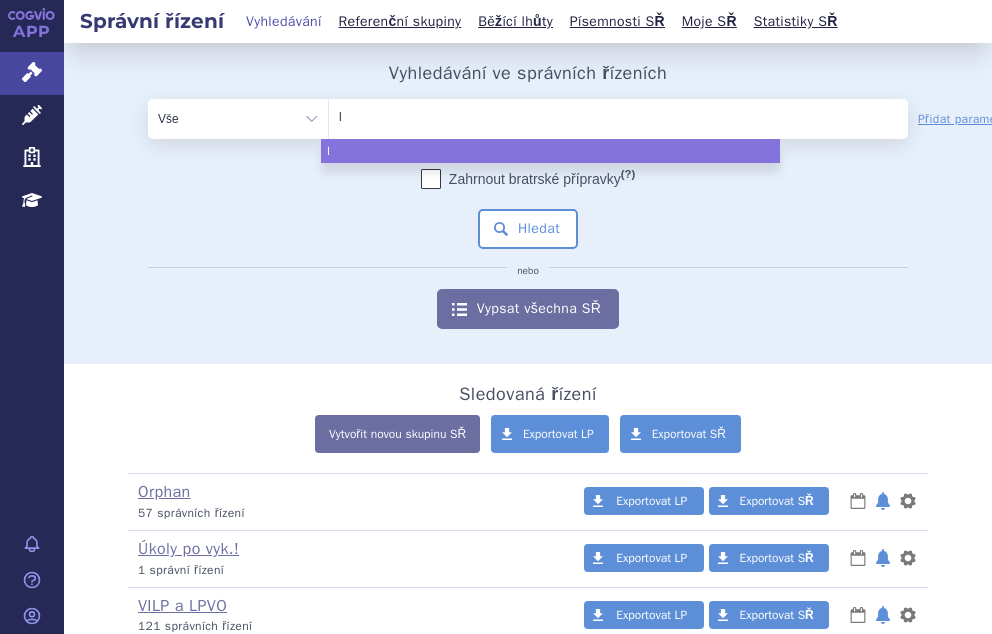 type on "la" 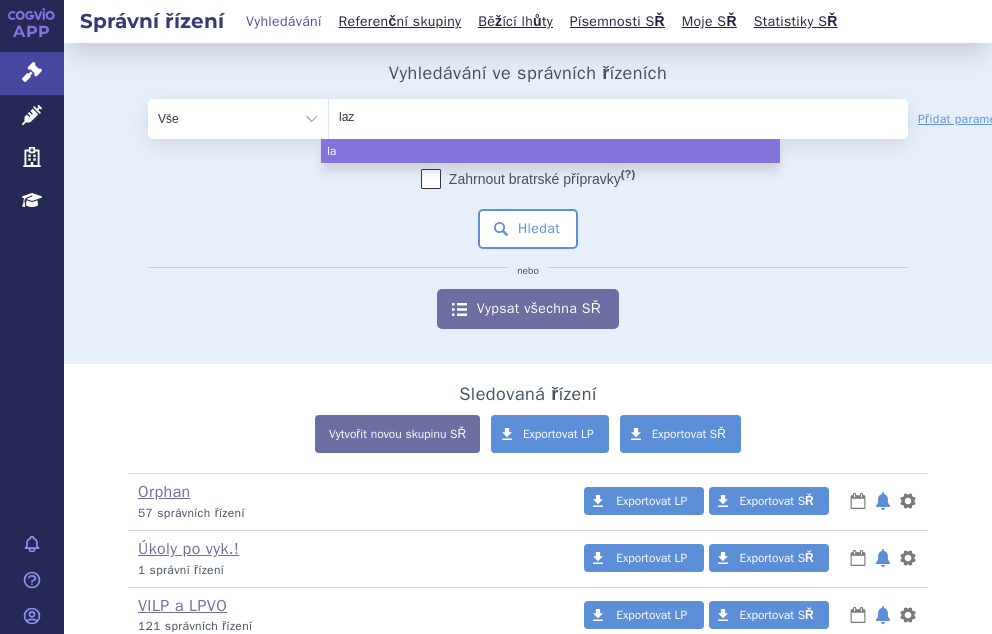 type on "laze" 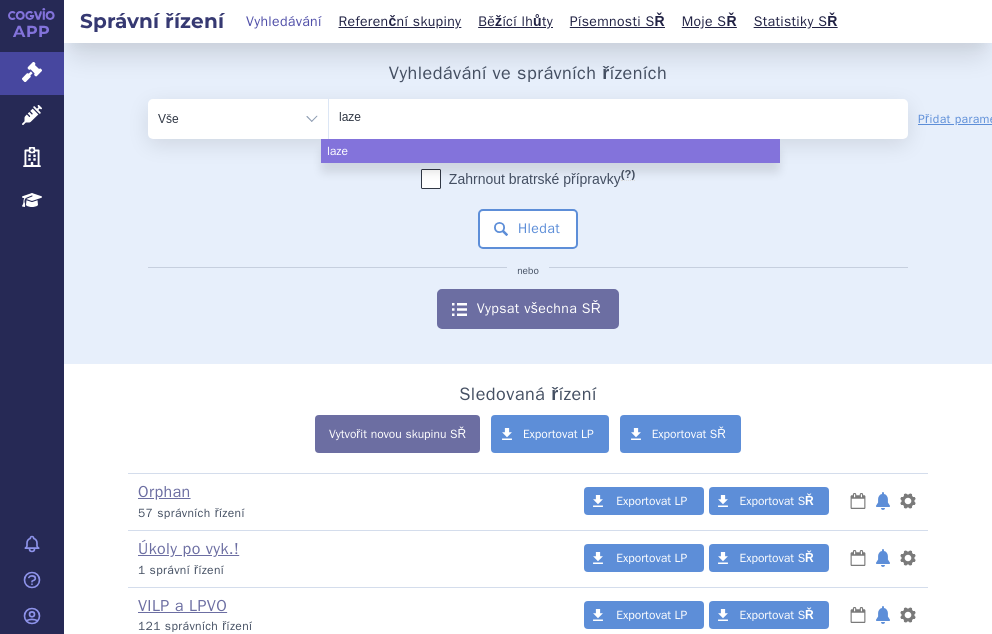 type on "lazer" 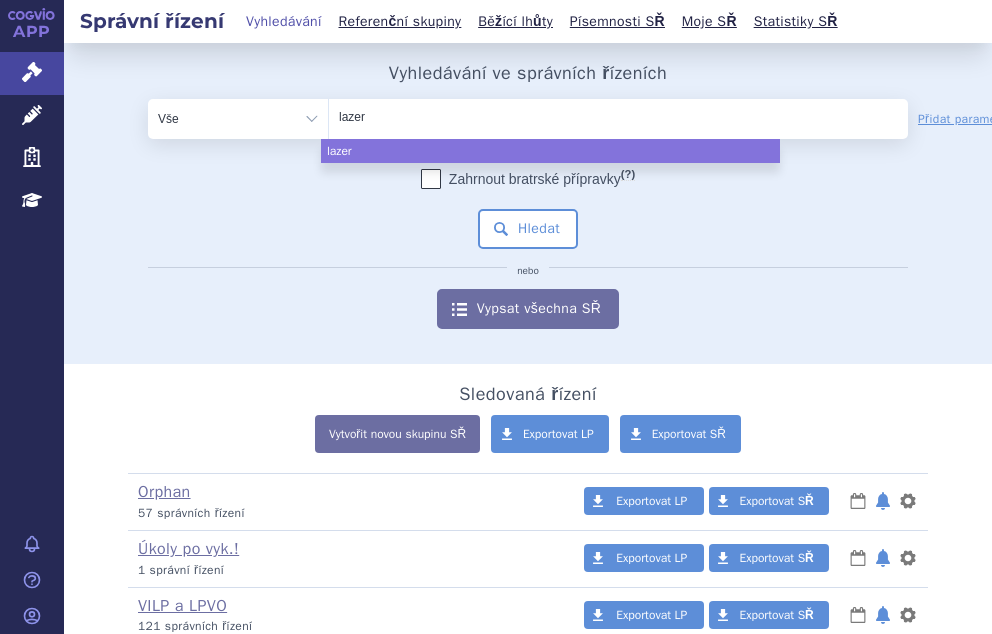 type on "lazert" 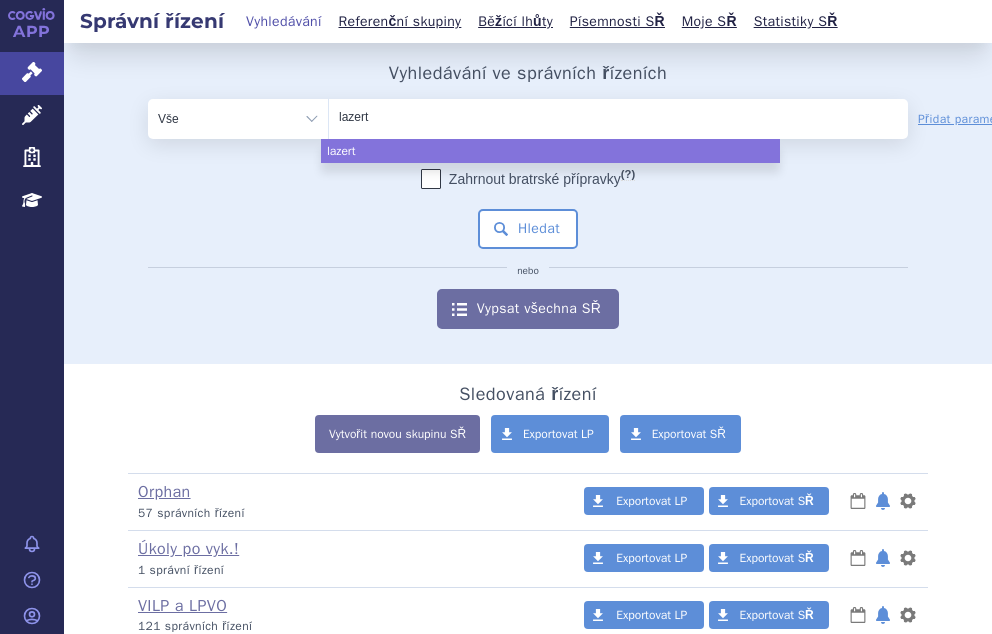 type on "lazerti" 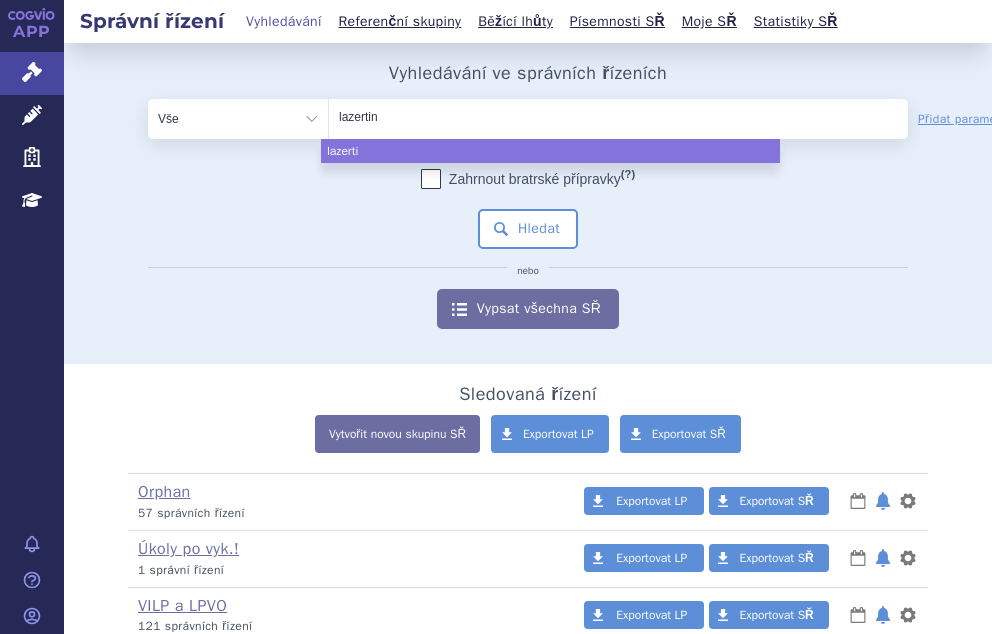type on "lazertini" 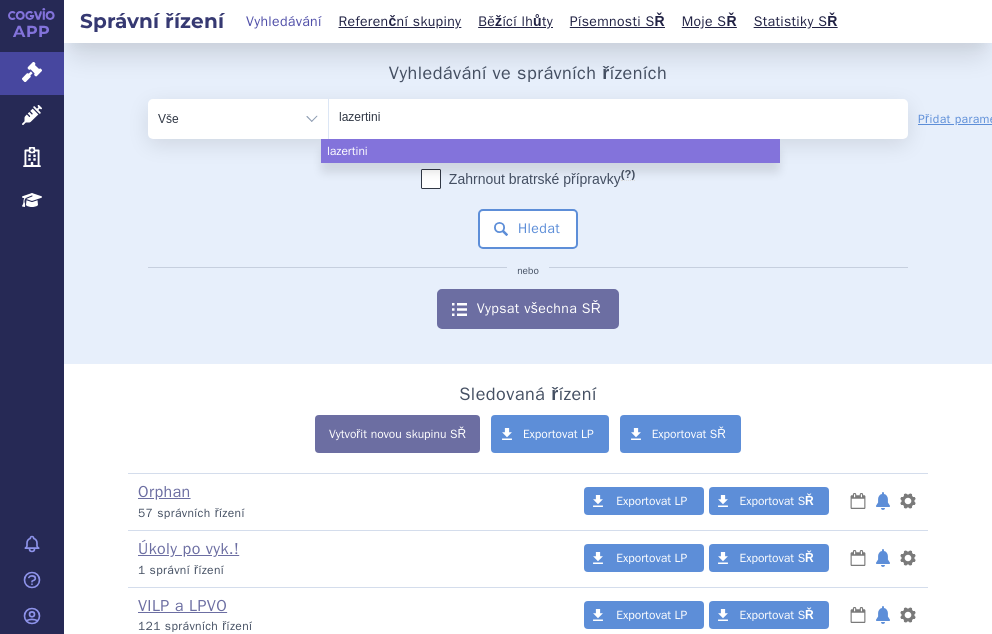 type on "lazertinib" 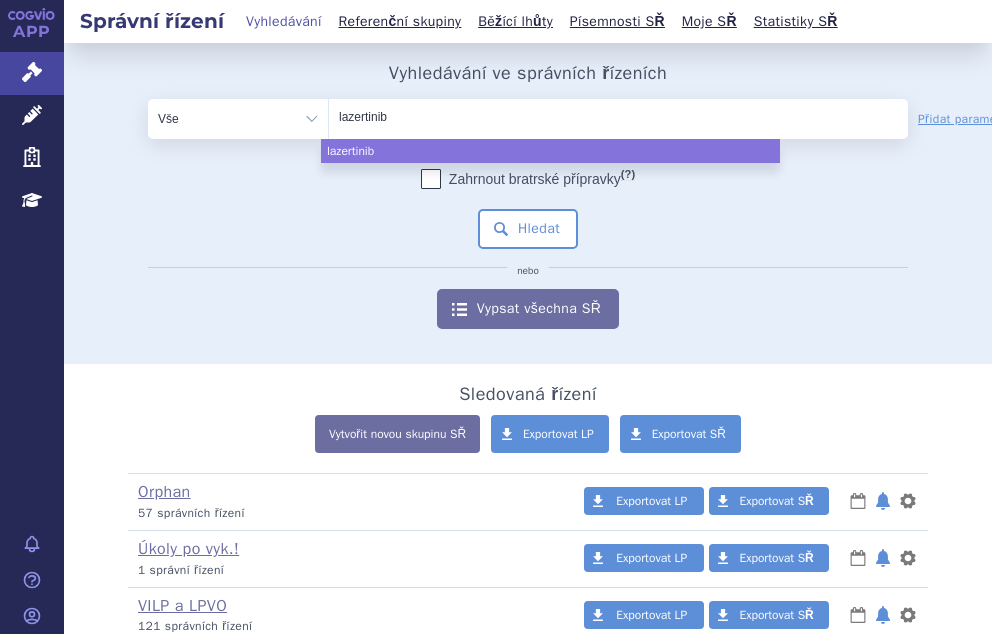 select on "lazertinib" 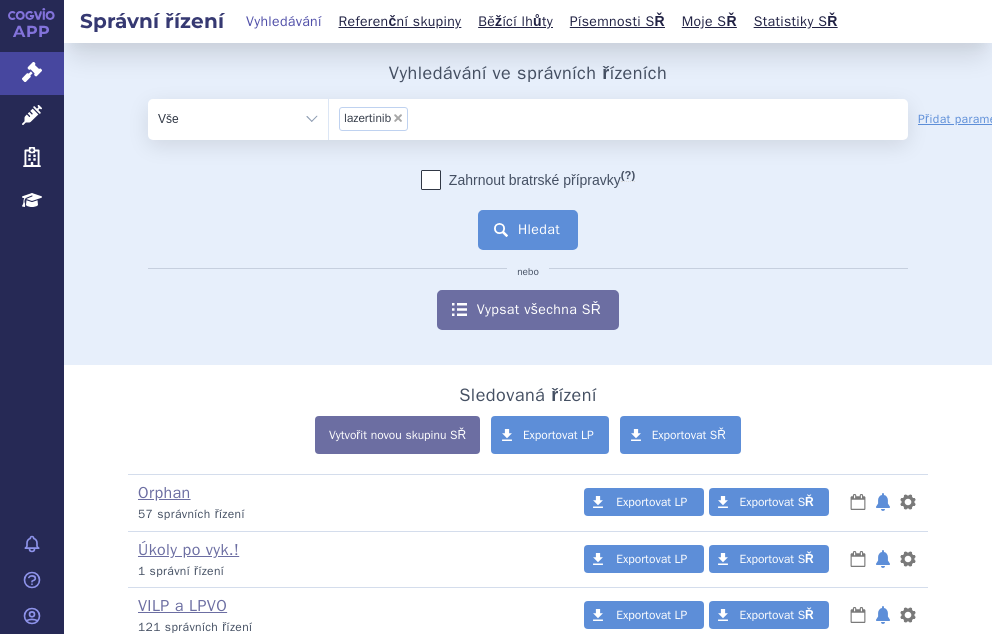 click on "Hledat" at bounding box center [528, 230] 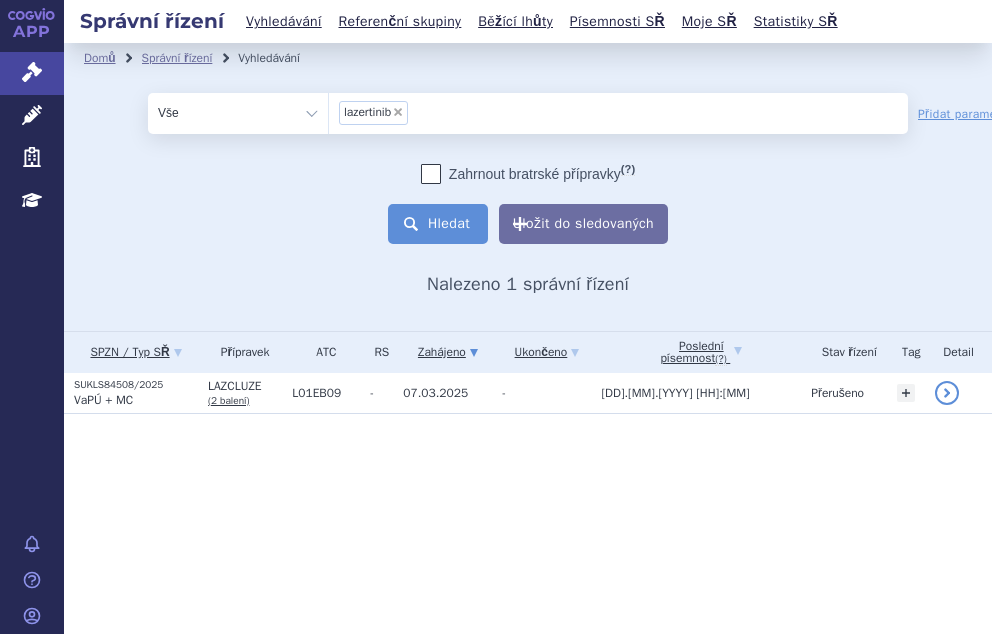 scroll, scrollTop: 0, scrollLeft: 0, axis: both 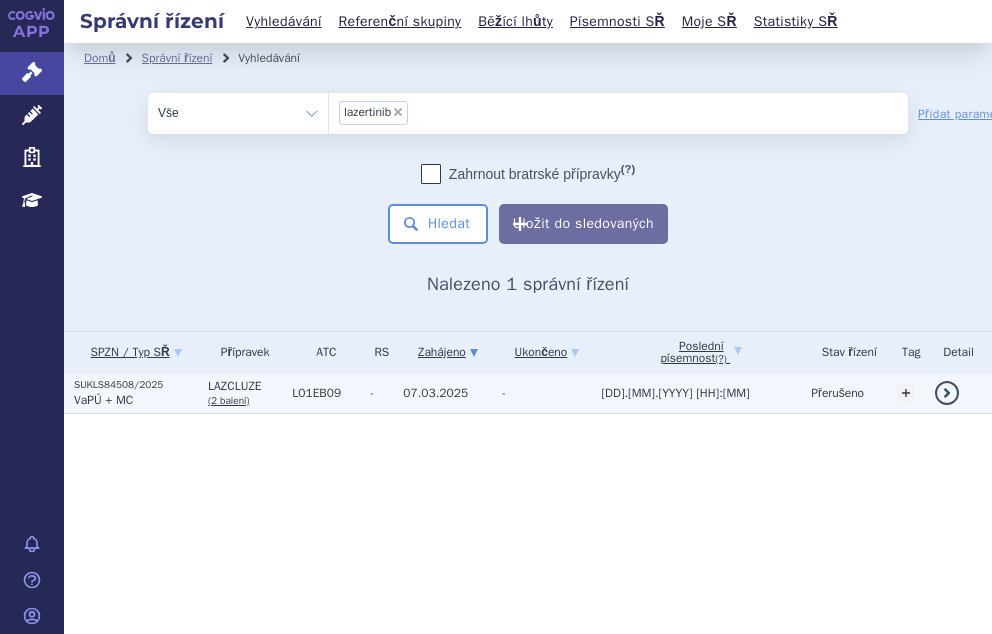 click on "SUKLS84508/2025" at bounding box center [136, 385] 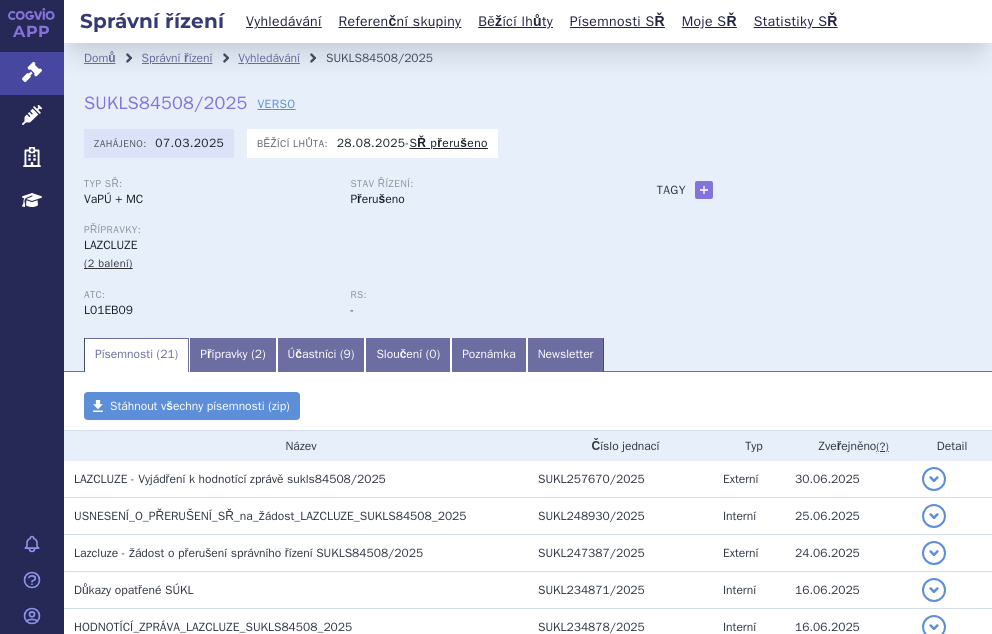 scroll, scrollTop: 0, scrollLeft: 0, axis: both 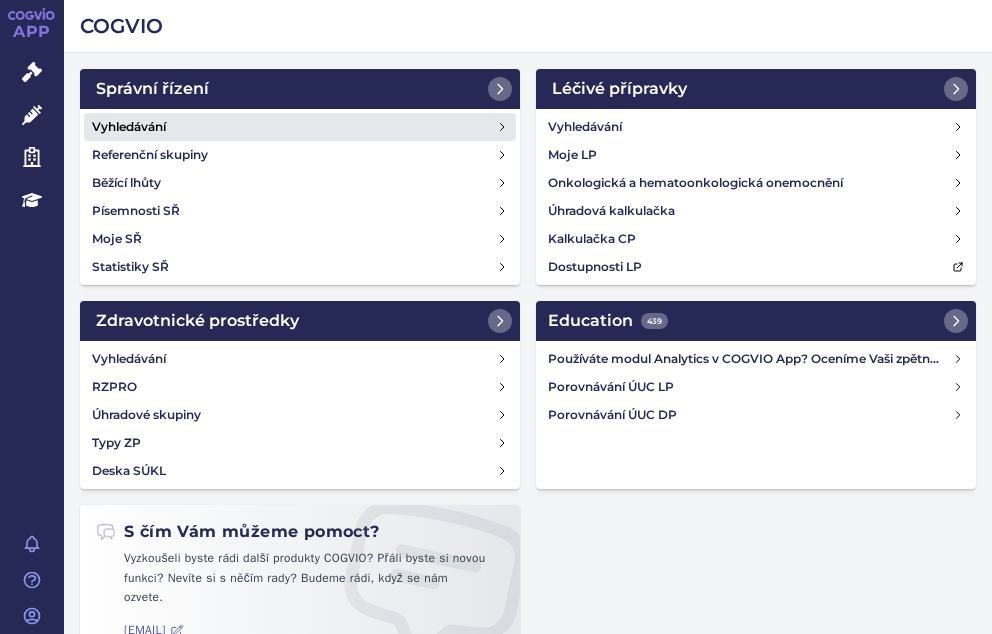 click on "Vyhledávání" at bounding box center [300, 127] 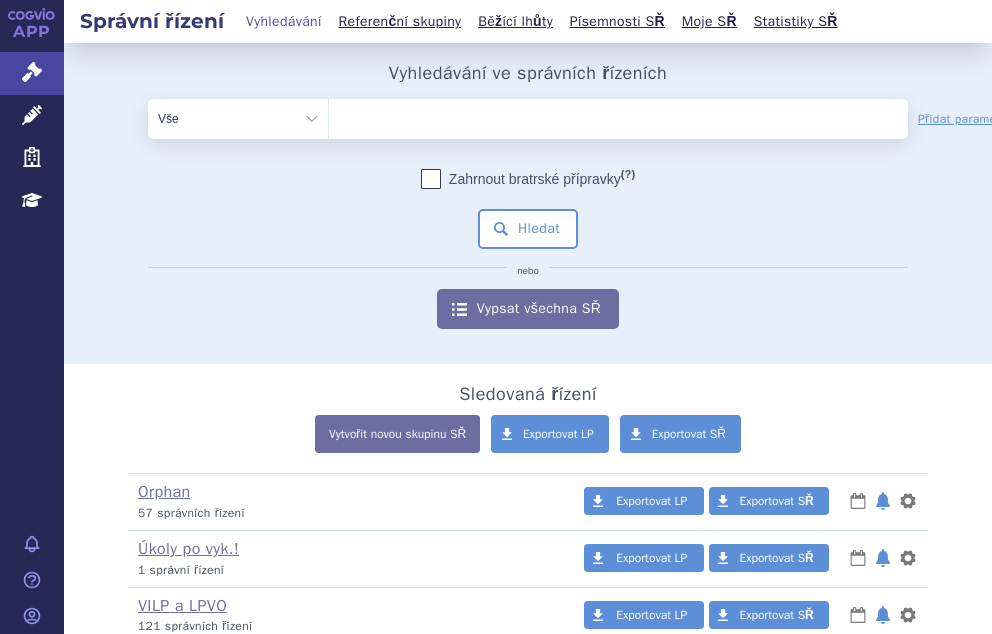 scroll, scrollTop: 0, scrollLeft: 0, axis: both 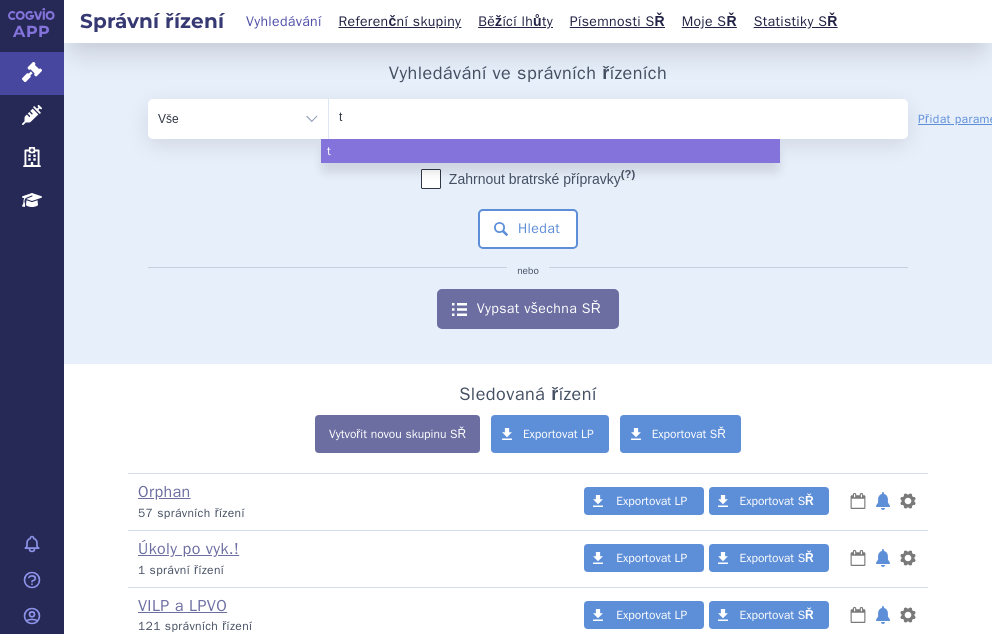 type on "te" 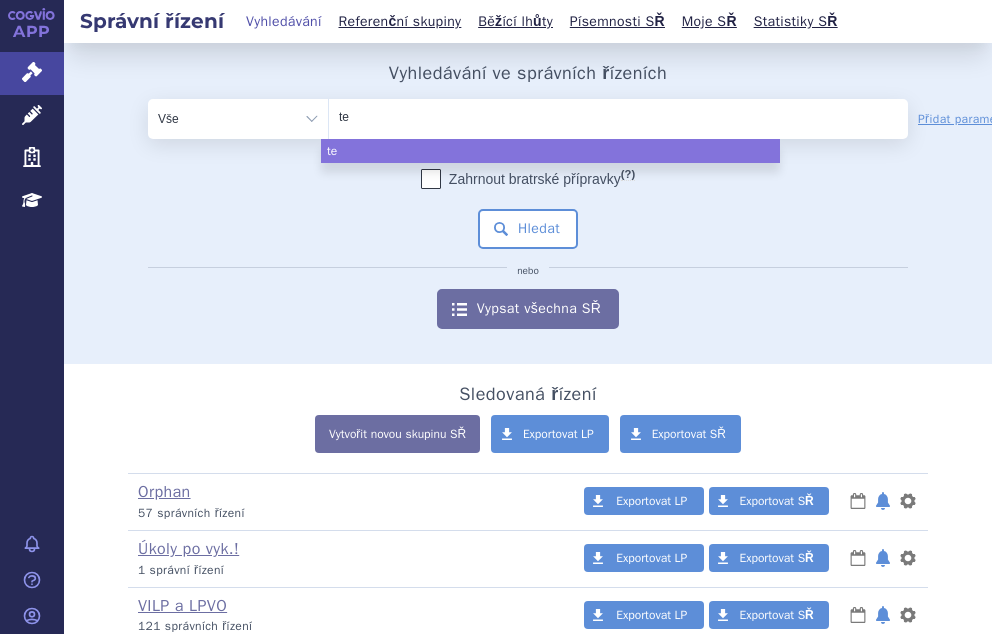 type on "tep" 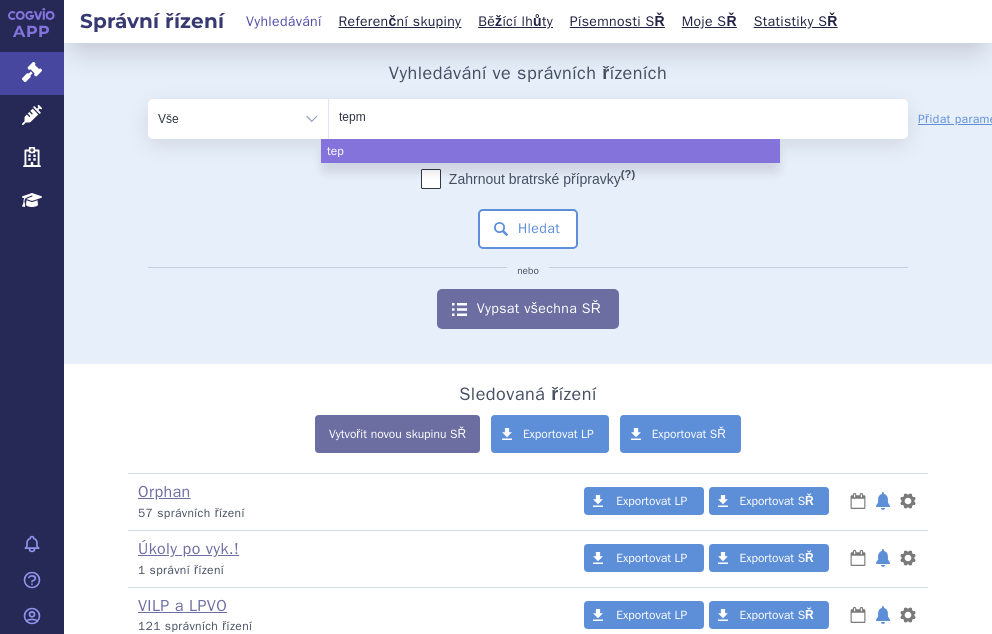 type on "tepme" 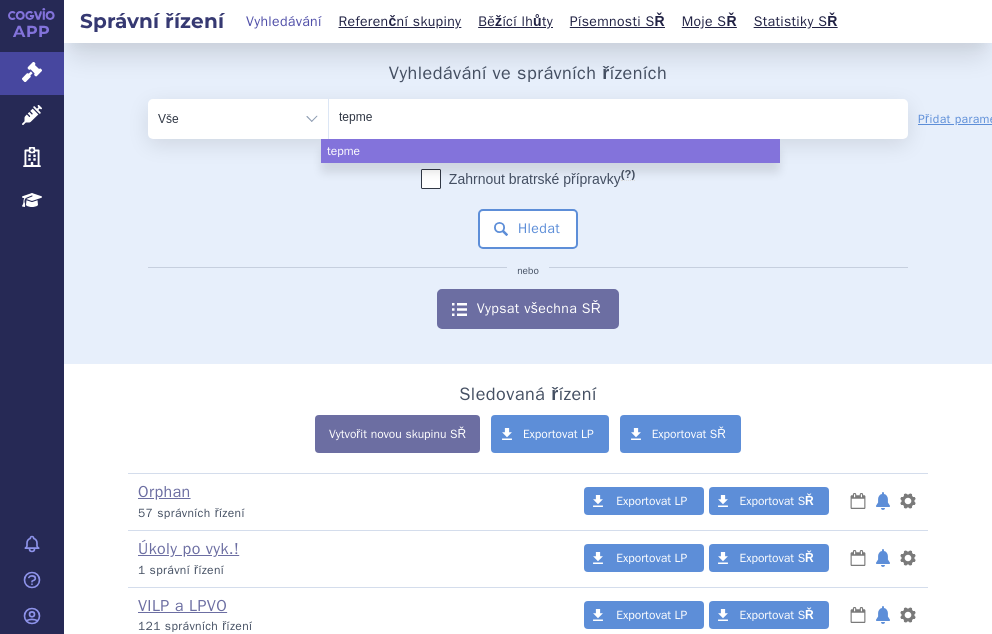 type on "tepmet" 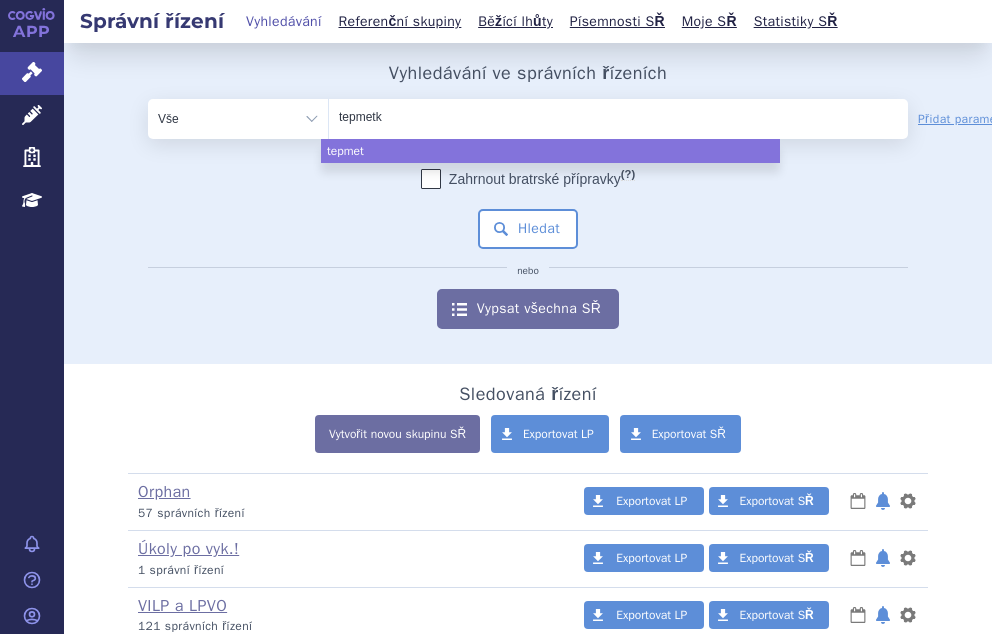 type on "tepmetko" 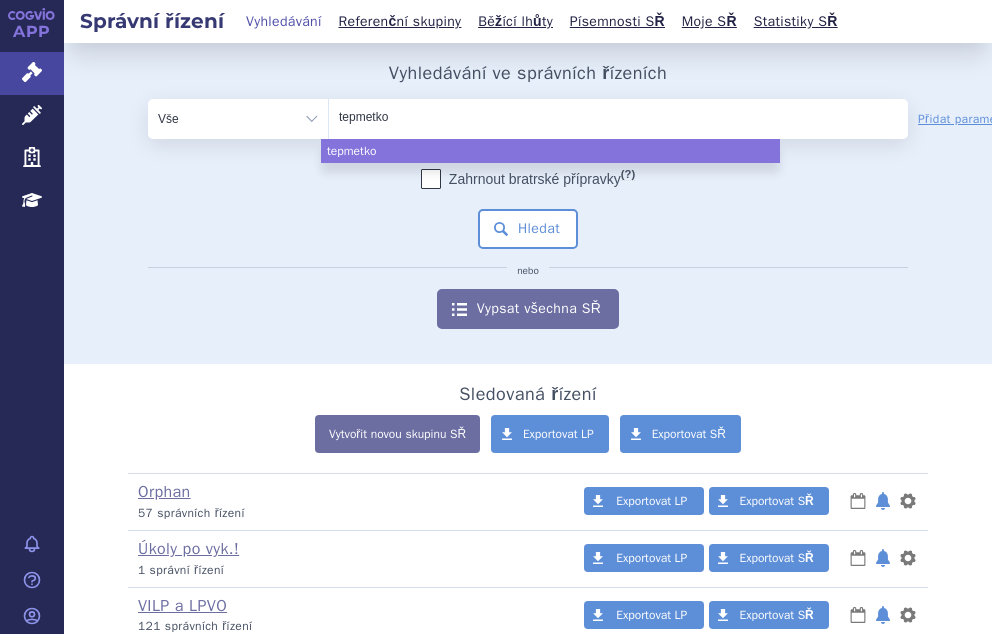 select on "tepmetko" 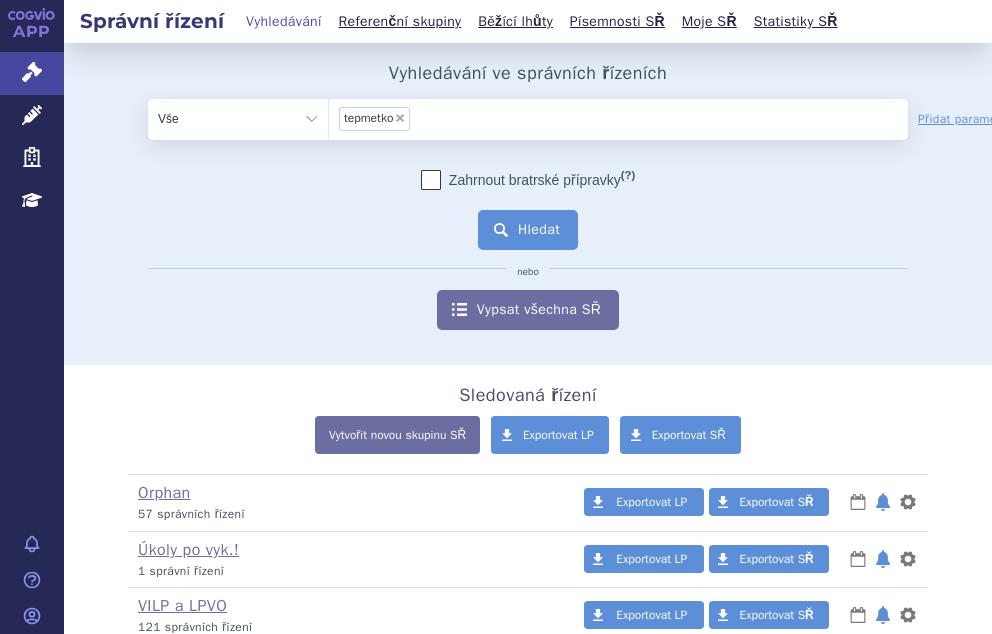 click on "Hledat" at bounding box center [528, 230] 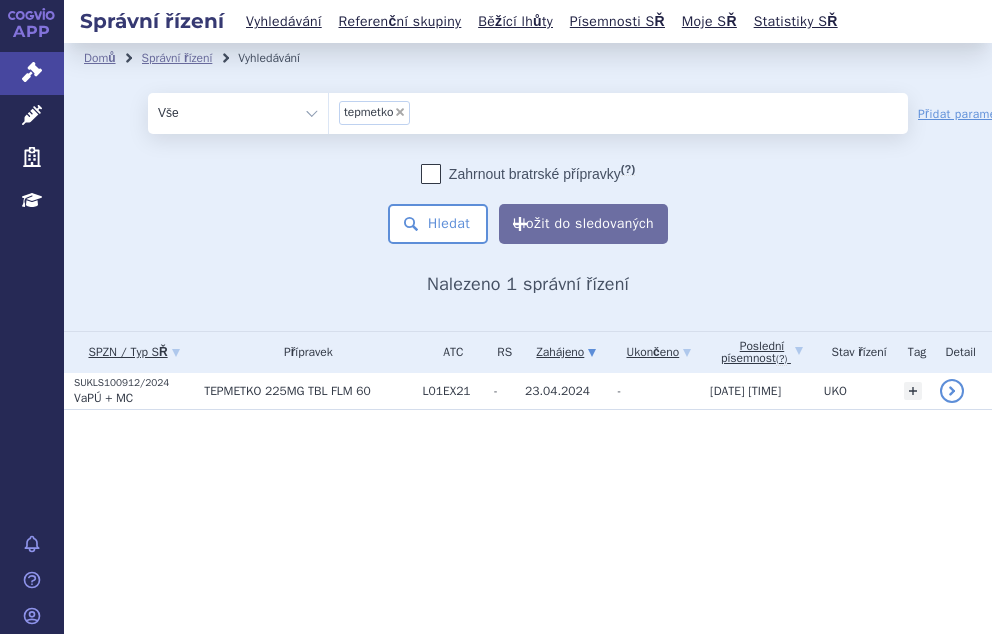 scroll, scrollTop: 0, scrollLeft: 0, axis: both 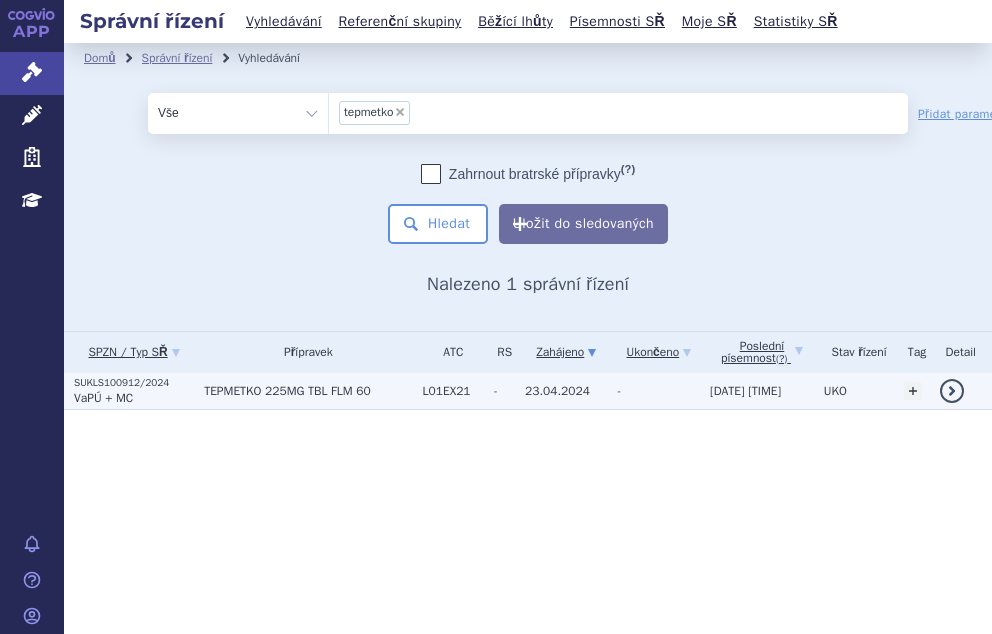 click on "TEPMETKO 225MG TBL FLM 60" at bounding box center [308, 391] 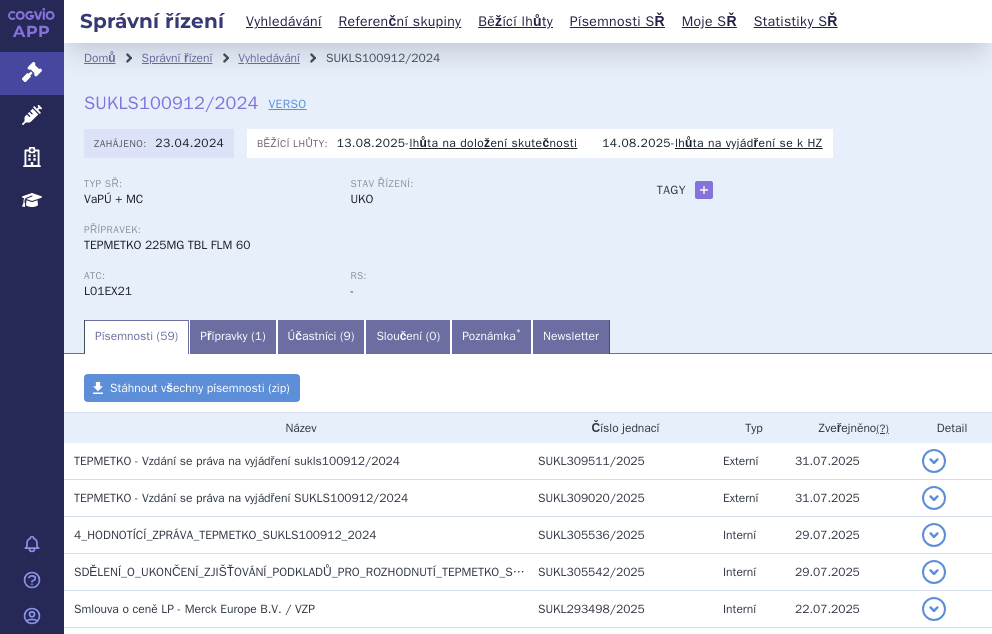 scroll, scrollTop: 0, scrollLeft: 0, axis: both 